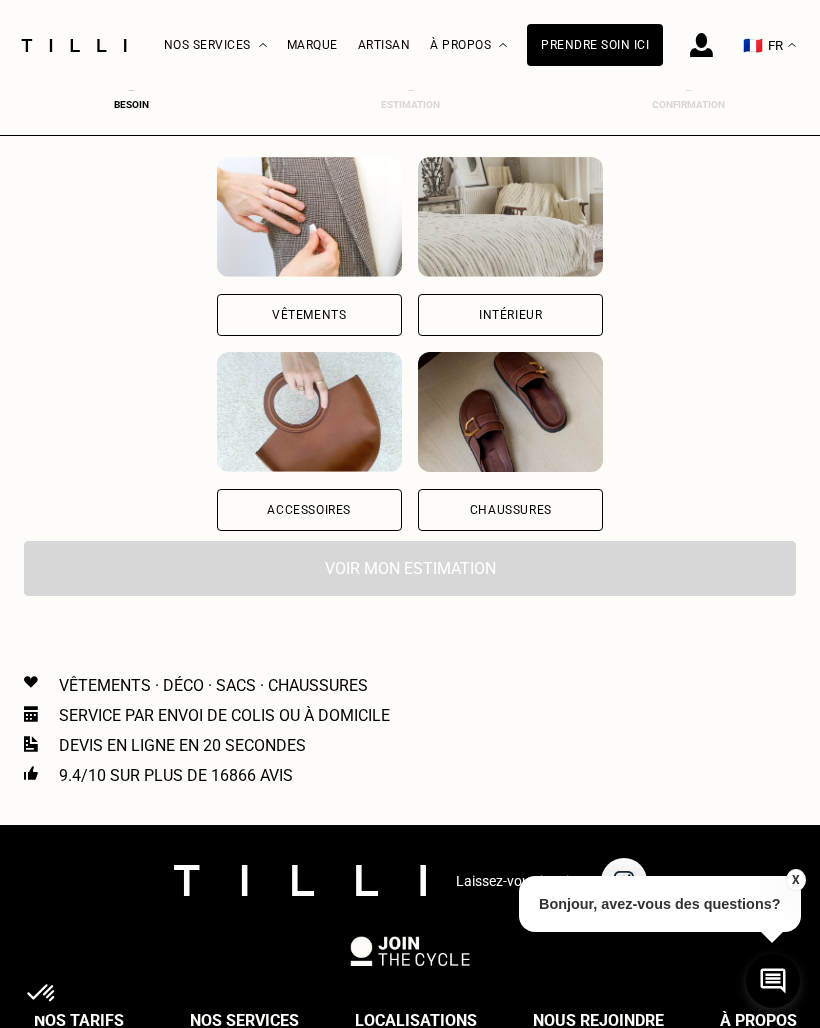 scroll, scrollTop: 0, scrollLeft: 0, axis: both 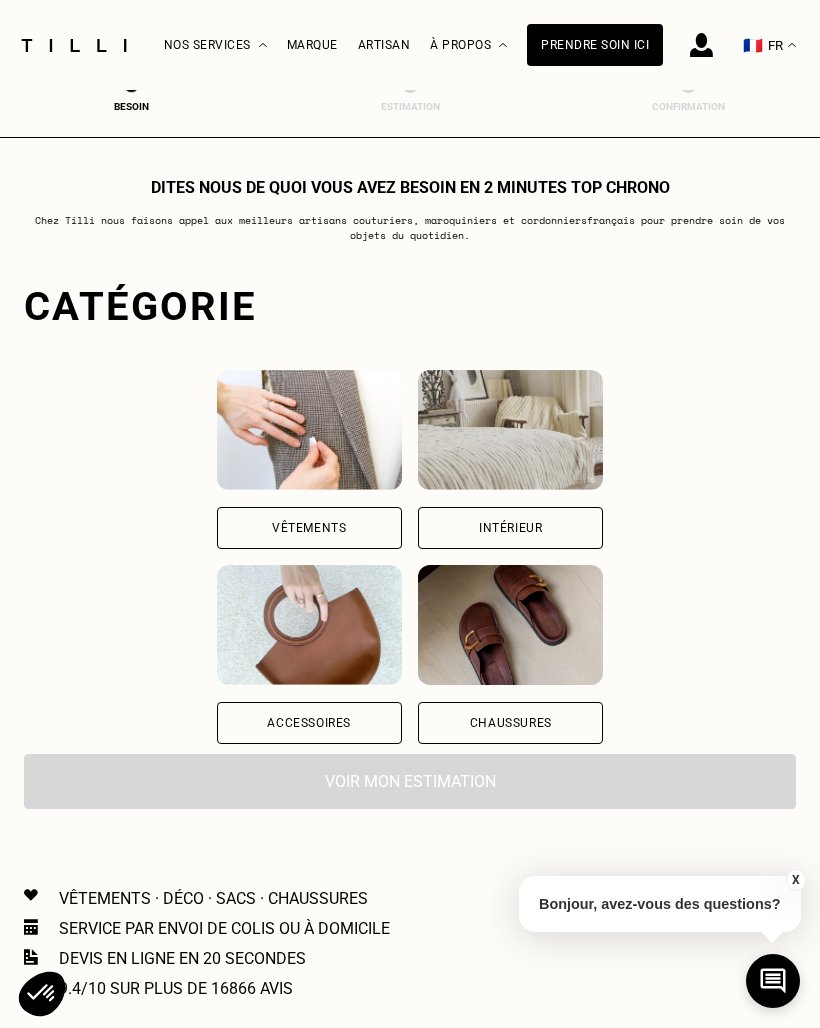 click on "Vêtements" at bounding box center [309, 528] 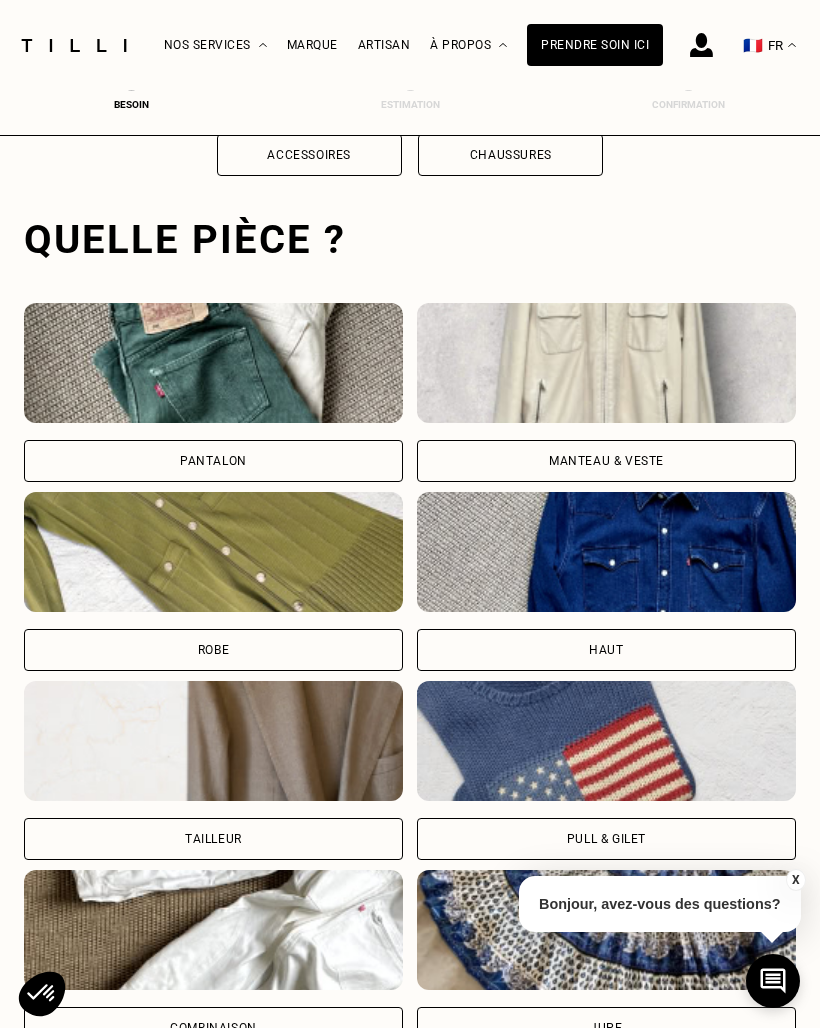 scroll, scrollTop: 616, scrollLeft: 0, axis: vertical 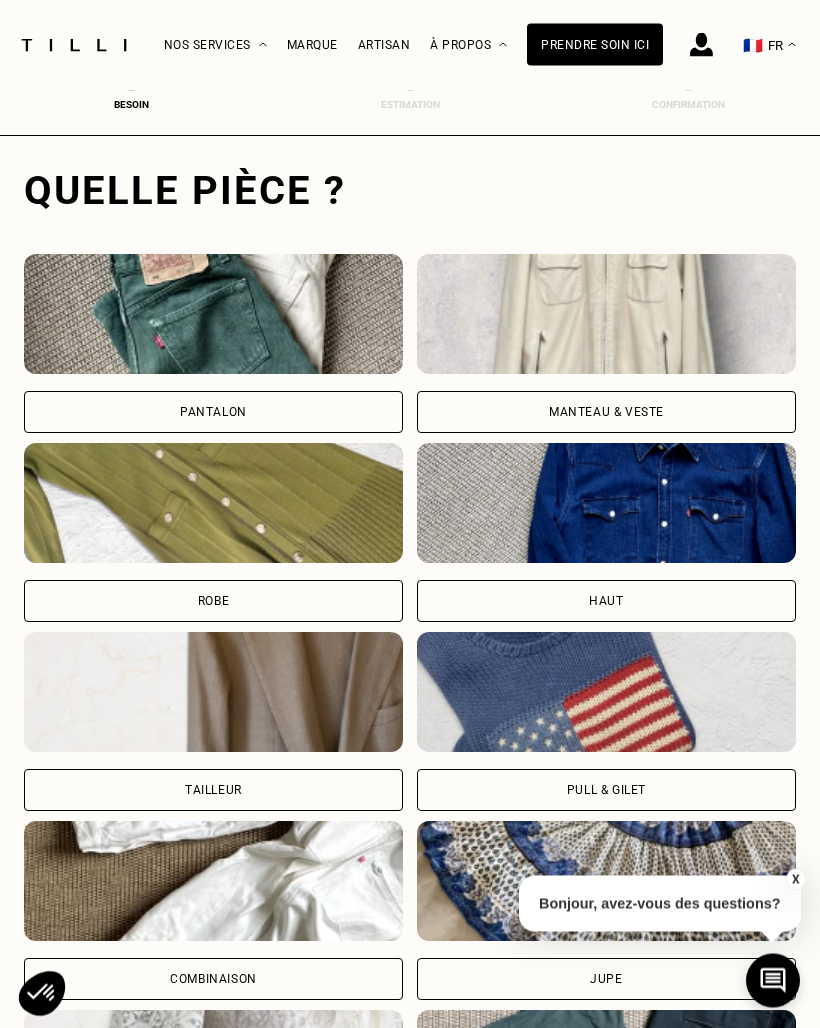 click on "Pantalon" at bounding box center (213, 413) 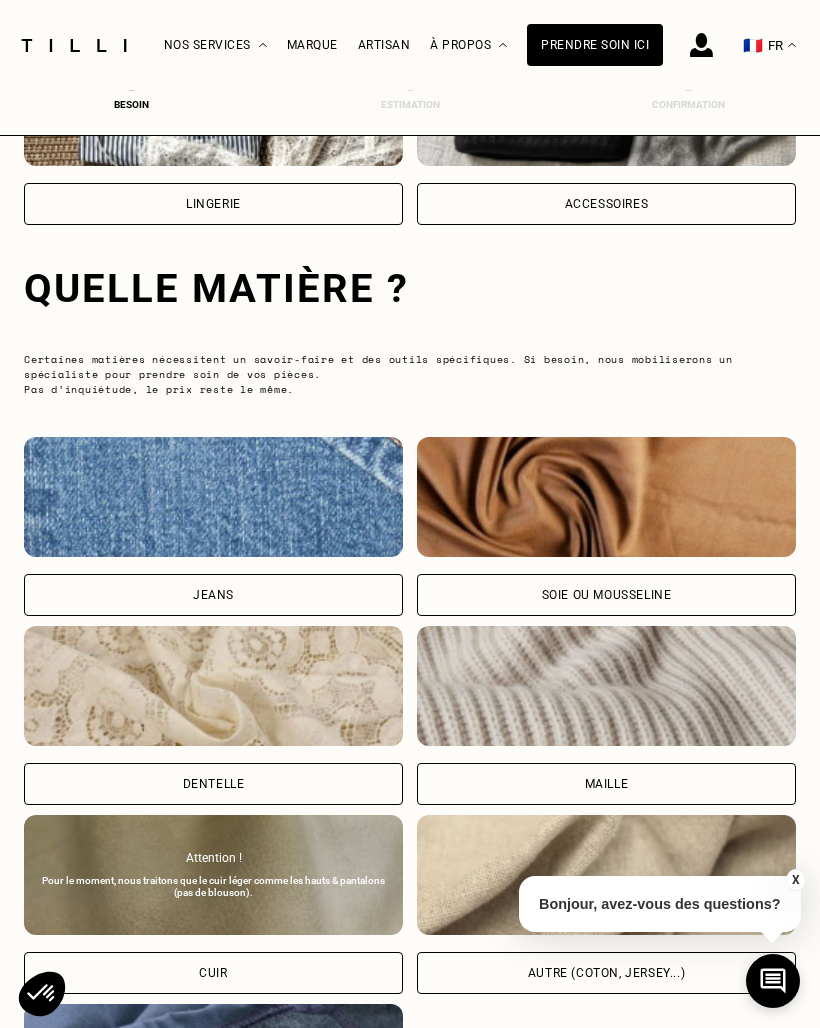 scroll, scrollTop: 1868, scrollLeft: 0, axis: vertical 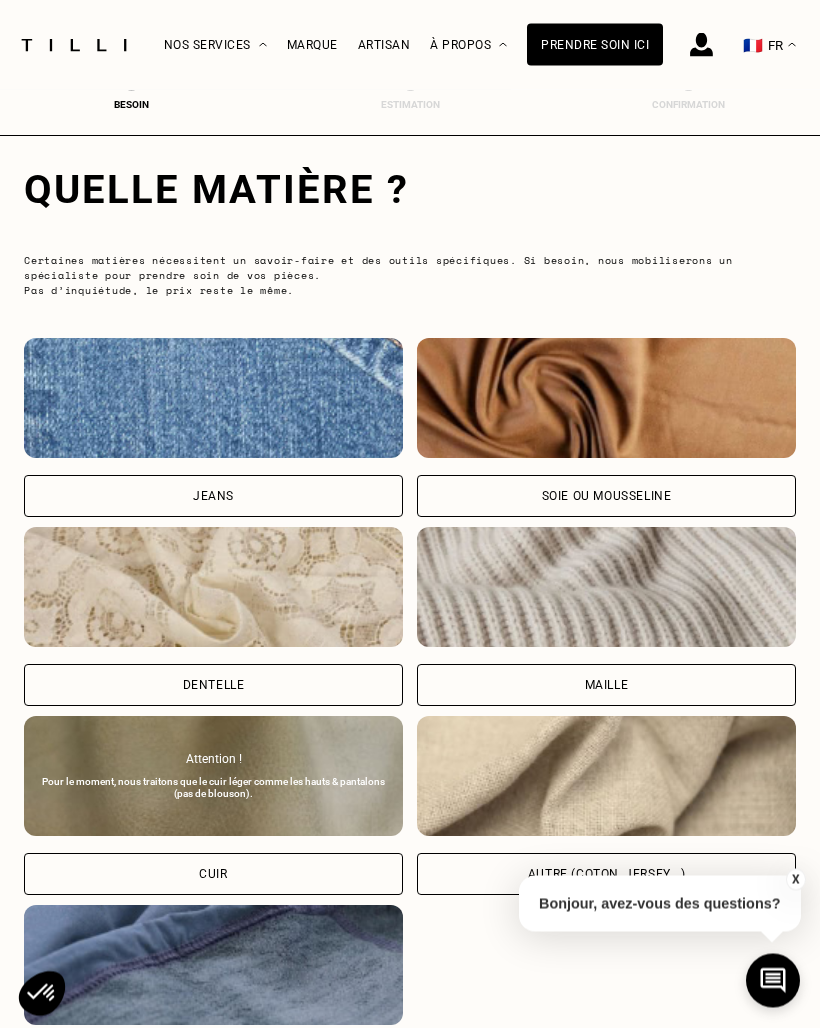 click at bounding box center (213, 399) 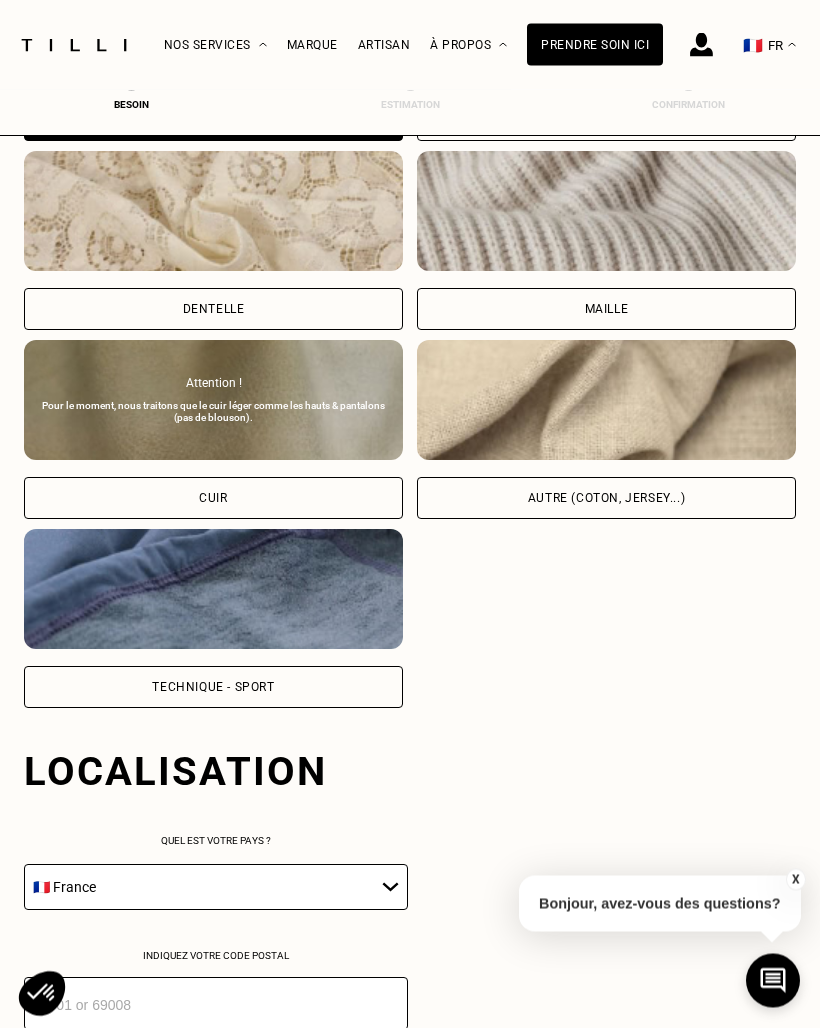 scroll, scrollTop: 2830, scrollLeft: 0, axis: vertical 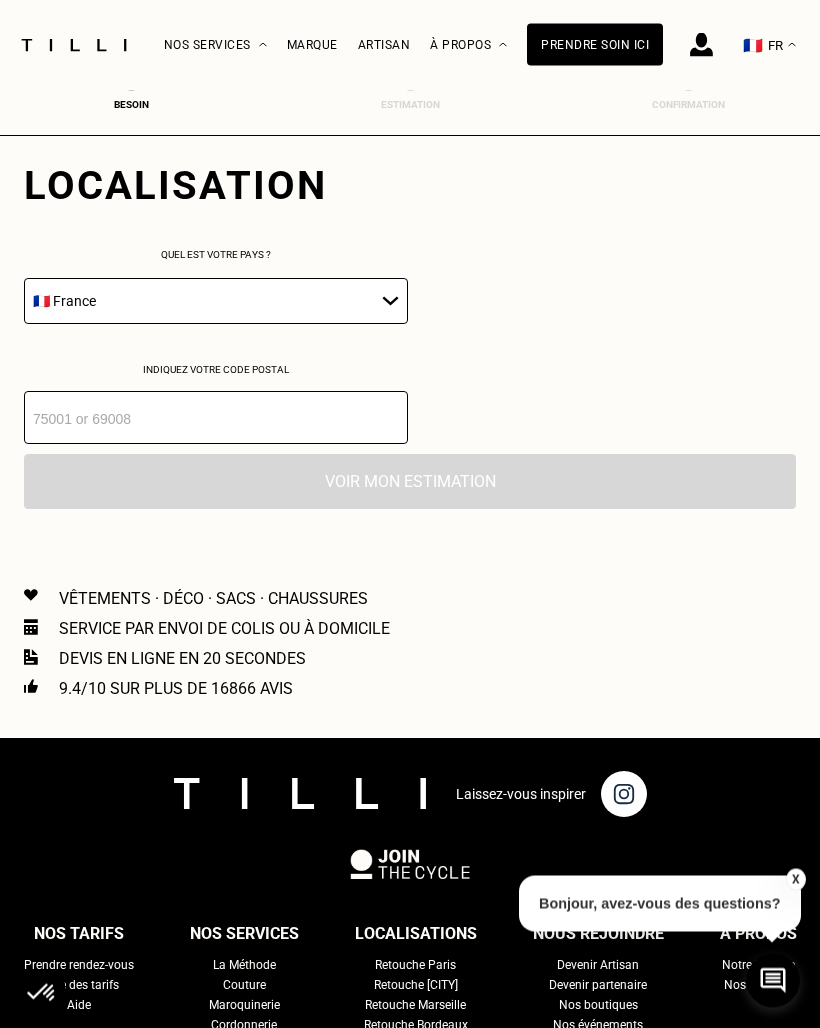 click on "🇩🇪   Allemagne 🇦🇹   Autriche 🇧🇪   Belgique 🇧🇬   Bulgarie 🇨🇾   Chypre 🇭🇷   Croatie 🇩🇰   Danemark 🇪🇸   Espagne 🇪🇪   Estonie 🇫🇮   Finlande 🇫🇷   France 🇬🇷   Grèce 🇭🇺   Hongrie 🇮🇪   Irlande 🇮🇹   Italie 🇱🇻   Lettonie 🇱🇮   Liechtenstein 🇱🇹   Lituanie 🇱🇺   Luxembourg 🇲🇹   Malte 🇳🇴   Norvège 🇳🇱   Pays-Bas 🇵🇱   Pologne 🇵🇹   Portugal 🇨🇿   République tchèque 🇷🇴   Roumanie 🇬🇧   Royaume-Uni 🇸🇰   Slovaquie 🇸🇮   Slovénie 🇸🇪   Suède 🇨🇭   Suisse" at bounding box center (216, 302) 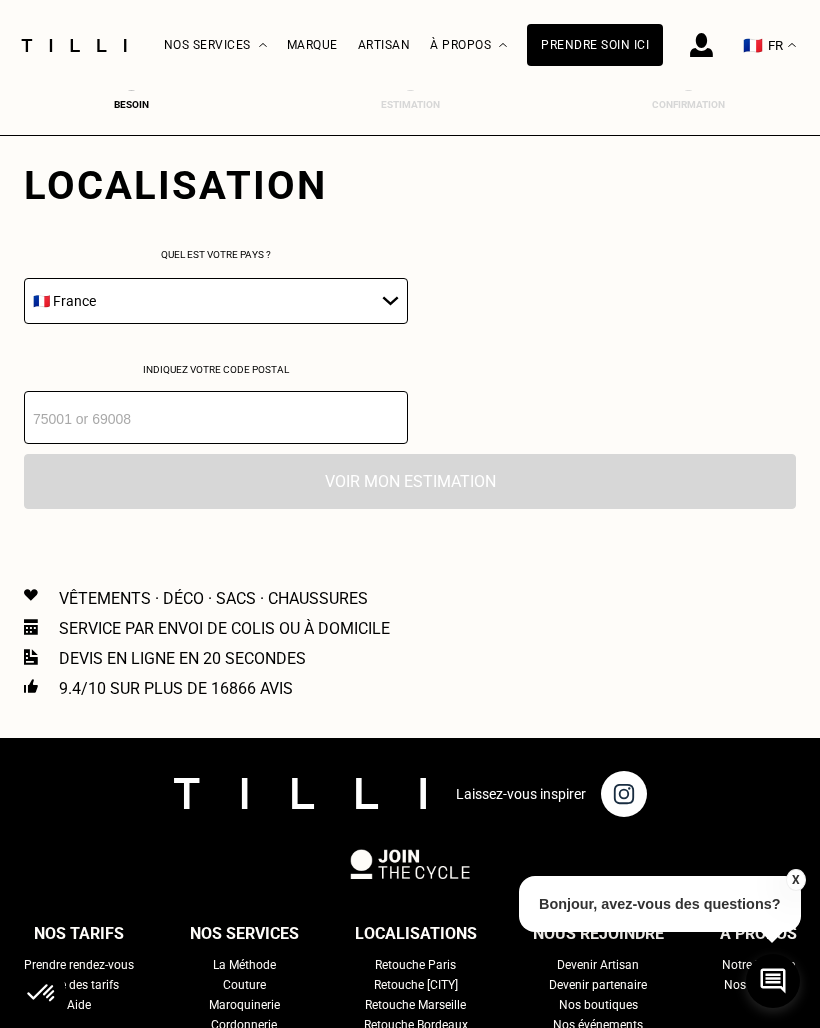 click at bounding box center (216, 417) 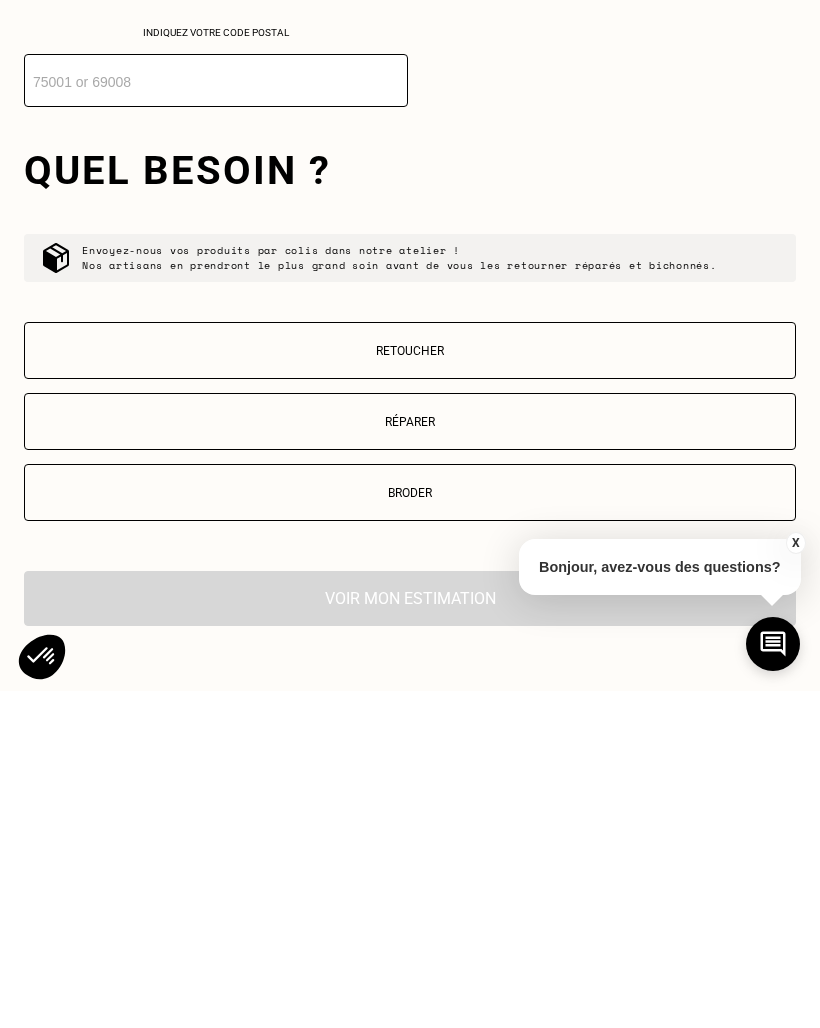 type on "[ZIP]" 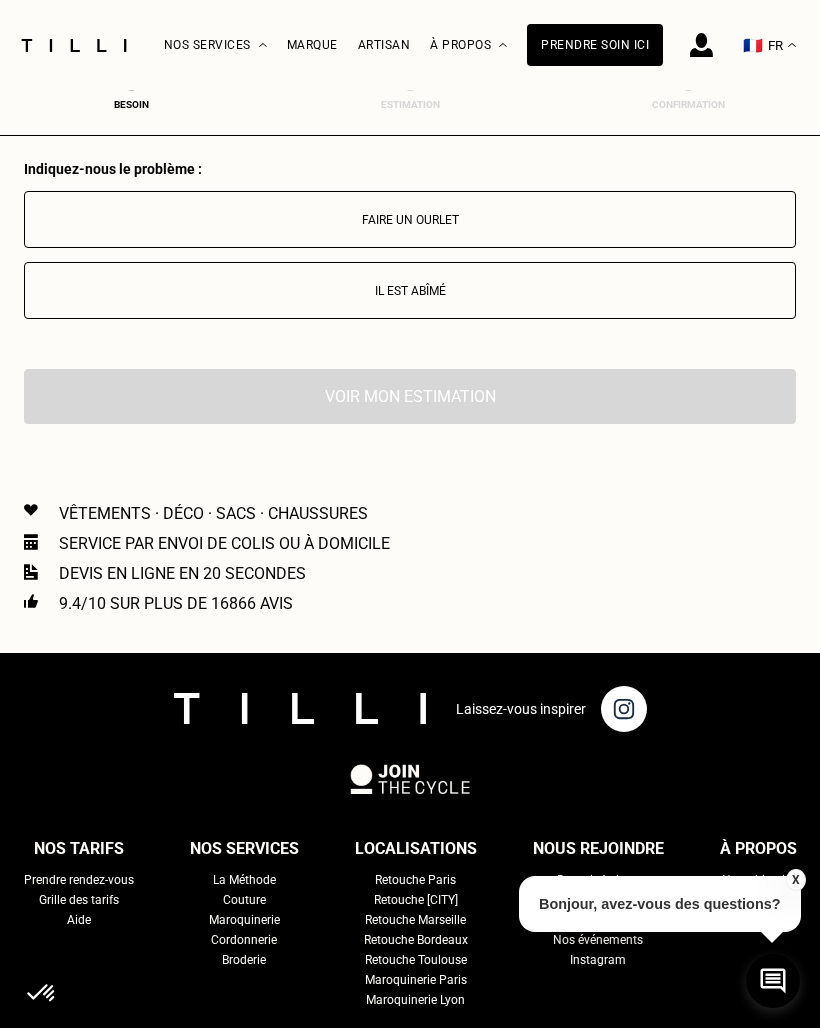 scroll, scrollTop: 3623, scrollLeft: 0, axis: vertical 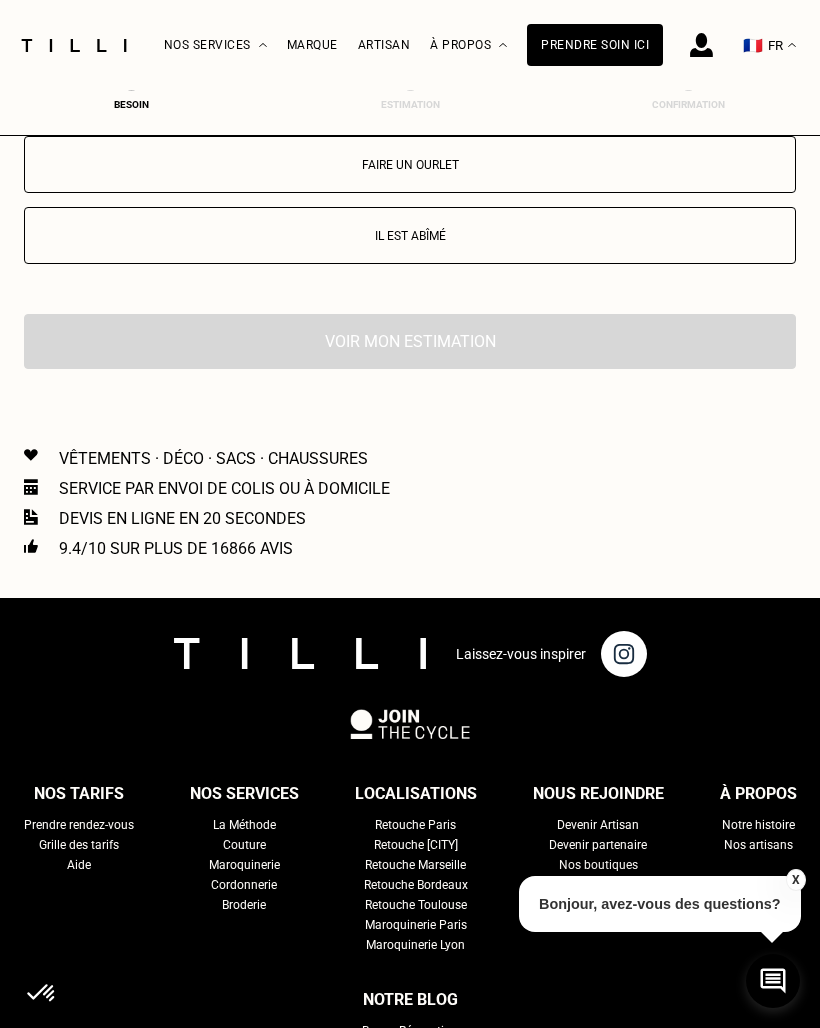 click on "Faire un ourlet" at bounding box center (410, 164) 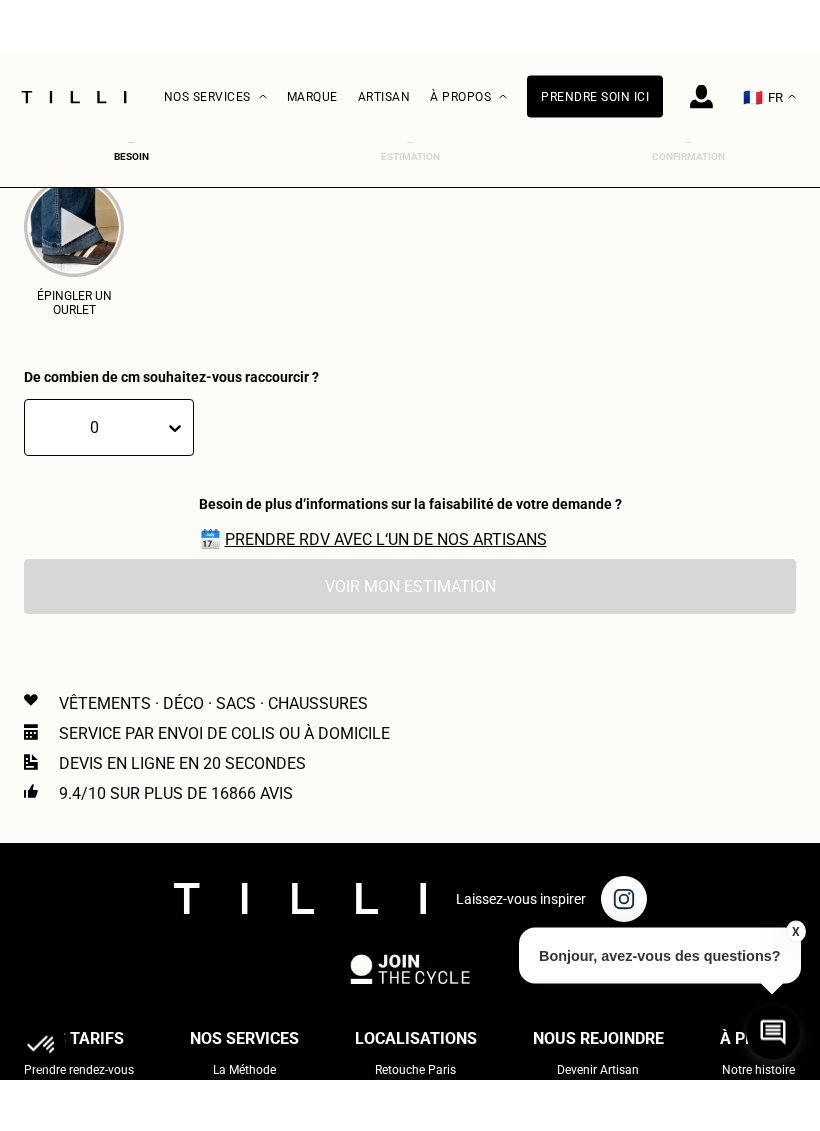 scroll, scrollTop: 3832, scrollLeft: 0, axis: vertical 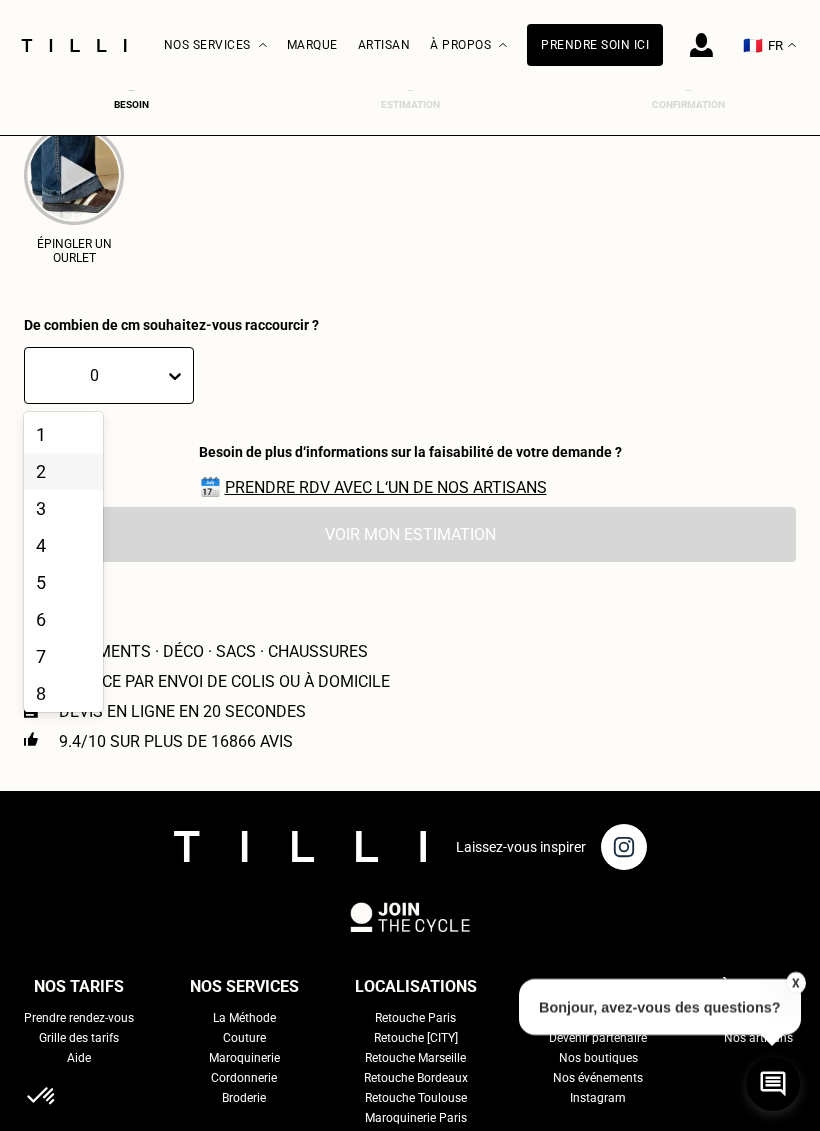 click on "2" at bounding box center (63, 471) 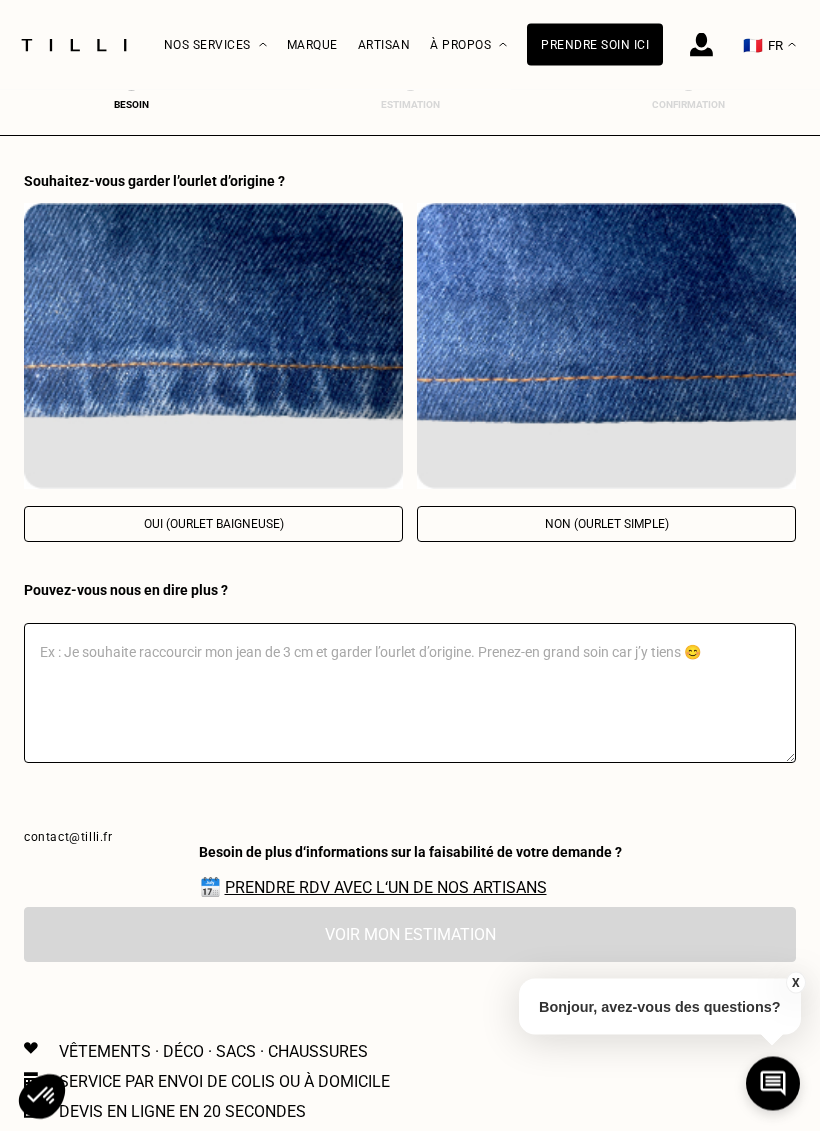 scroll, scrollTop: 4103, scrollLeft: 0, axis: vertical 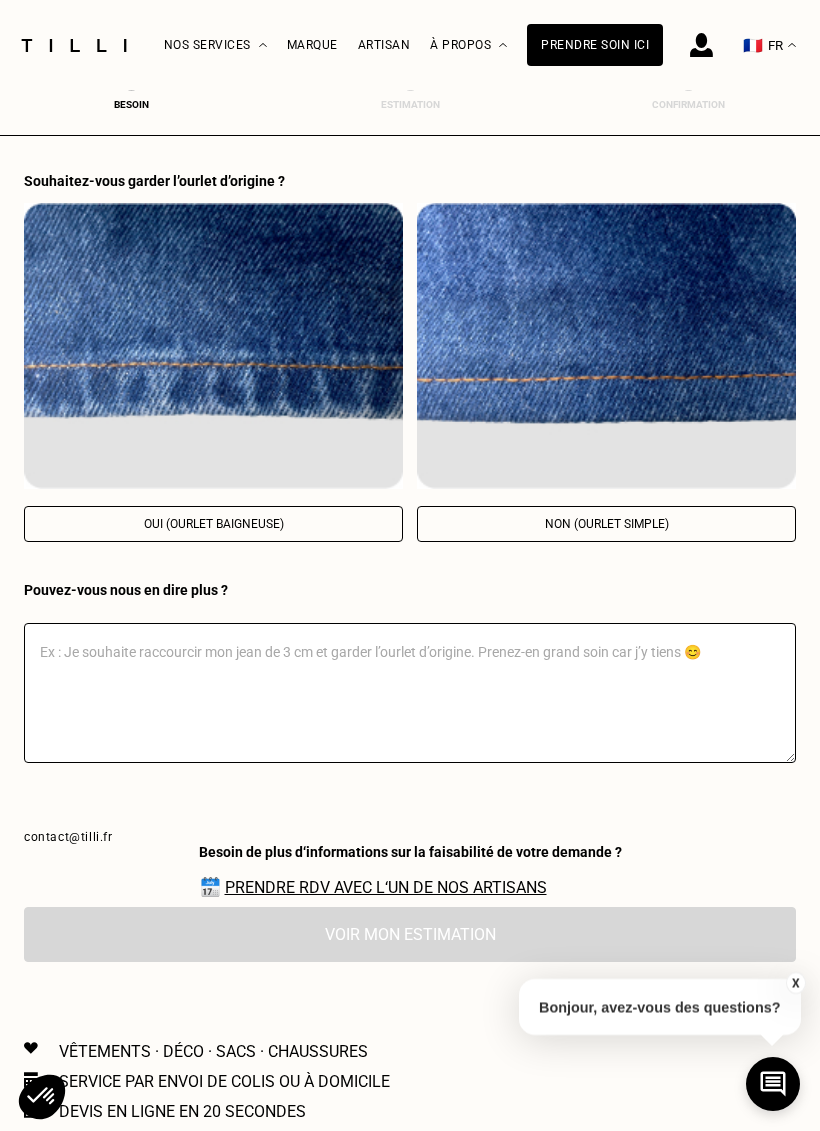 click on "Oui (ourlet baigneuse)" at bounding box center (213, 524) 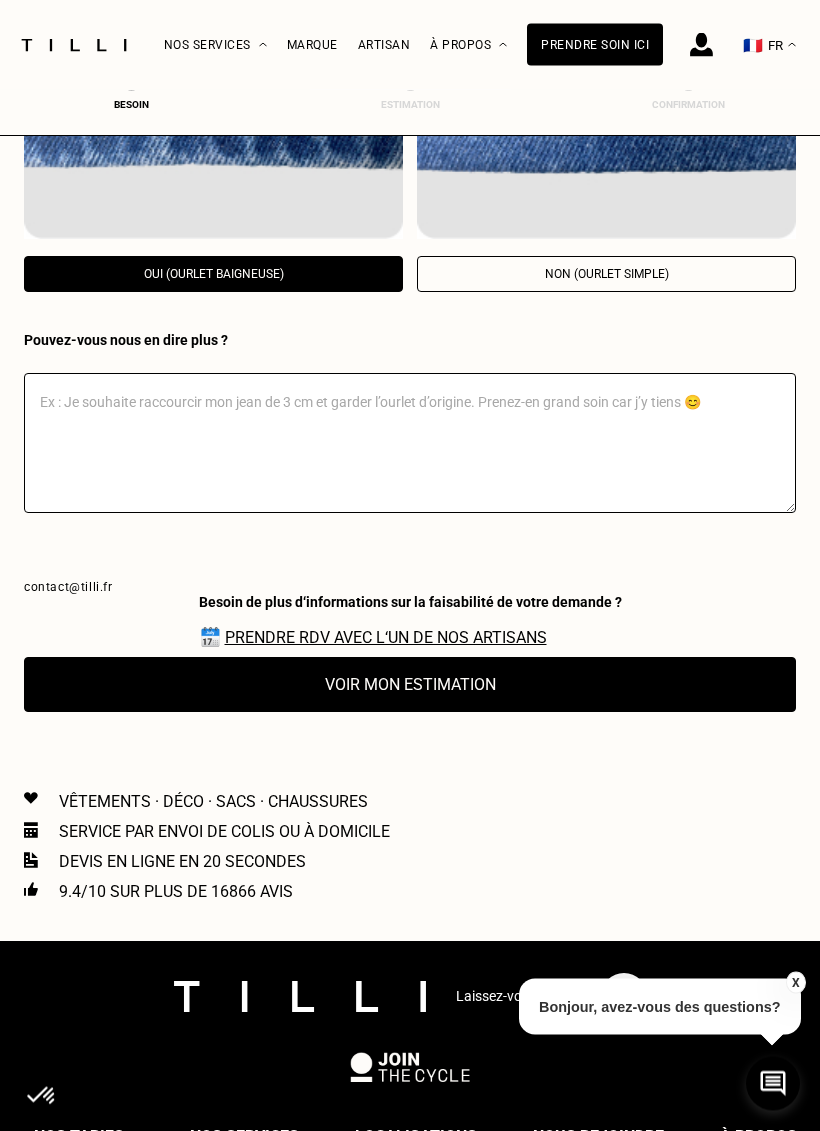 scroll, scrollTop: 4354, scrollLeft: 0, axis: vertical 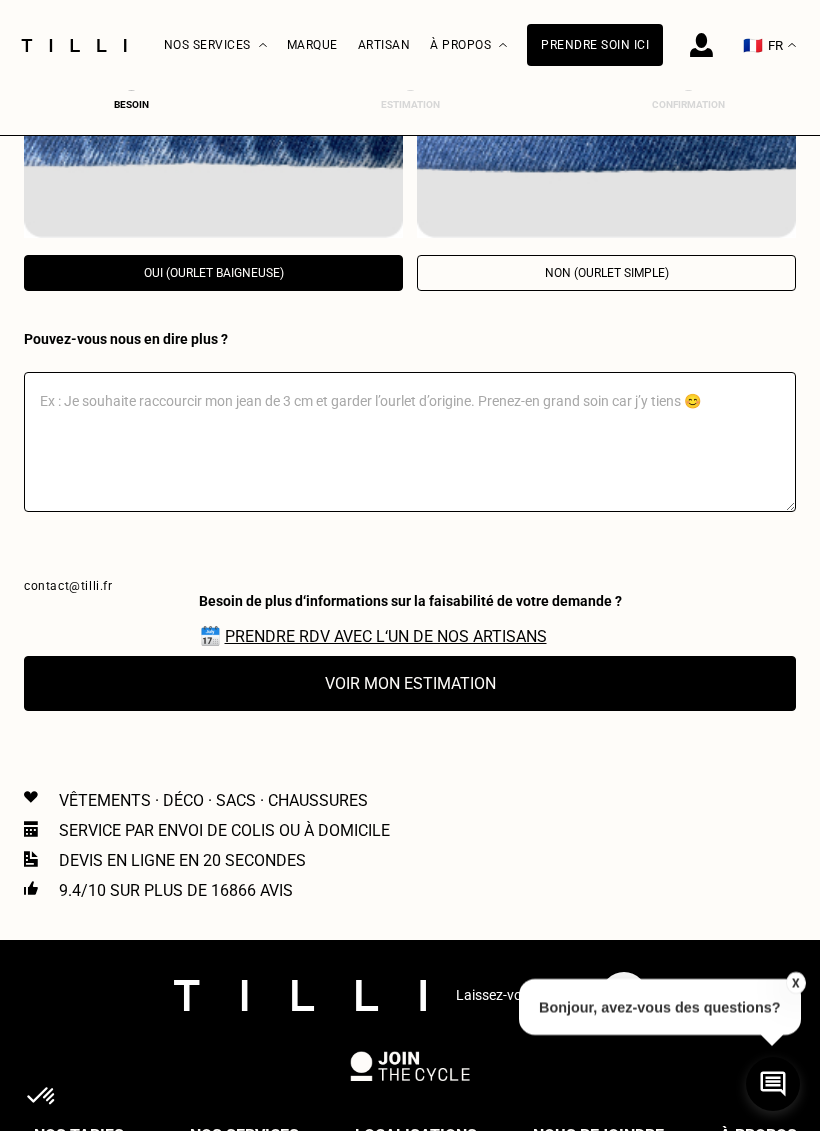click on "Voir mon estimation" at bounding box center (410, 683) 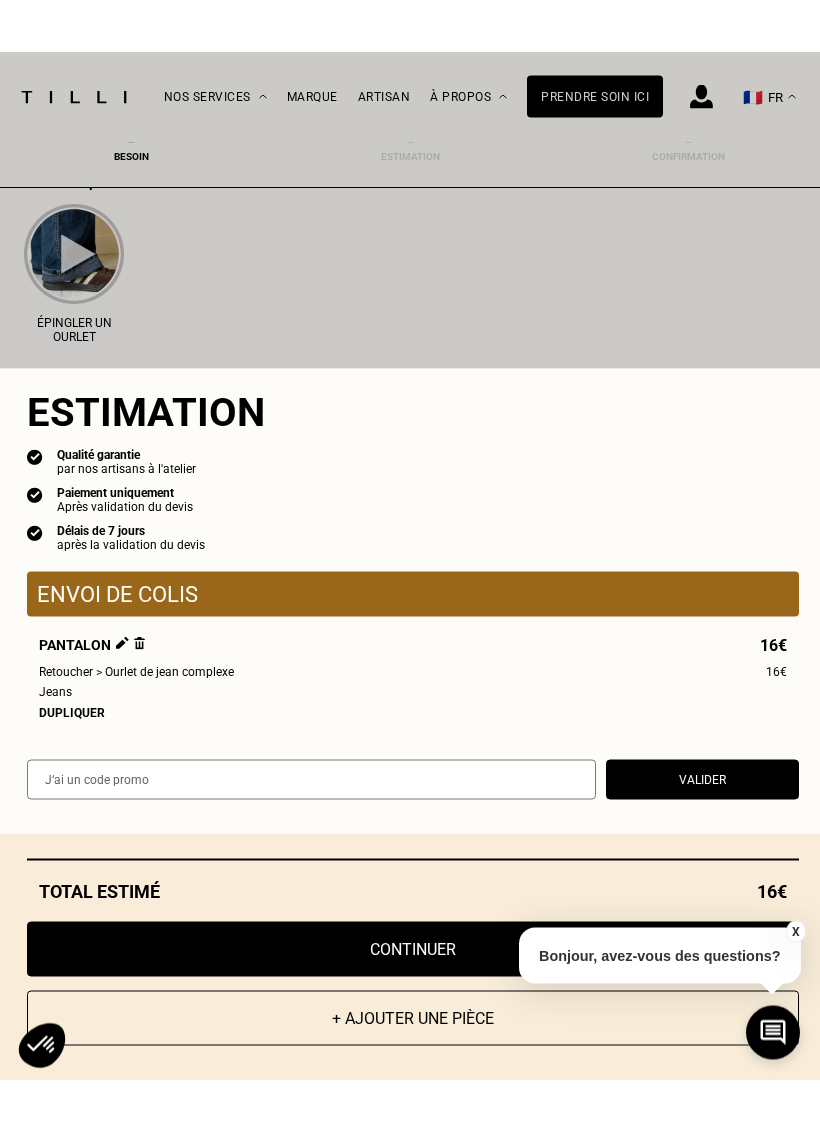 scroll, scrollTop: 3805, scrollLeft: 0, axis: vertical 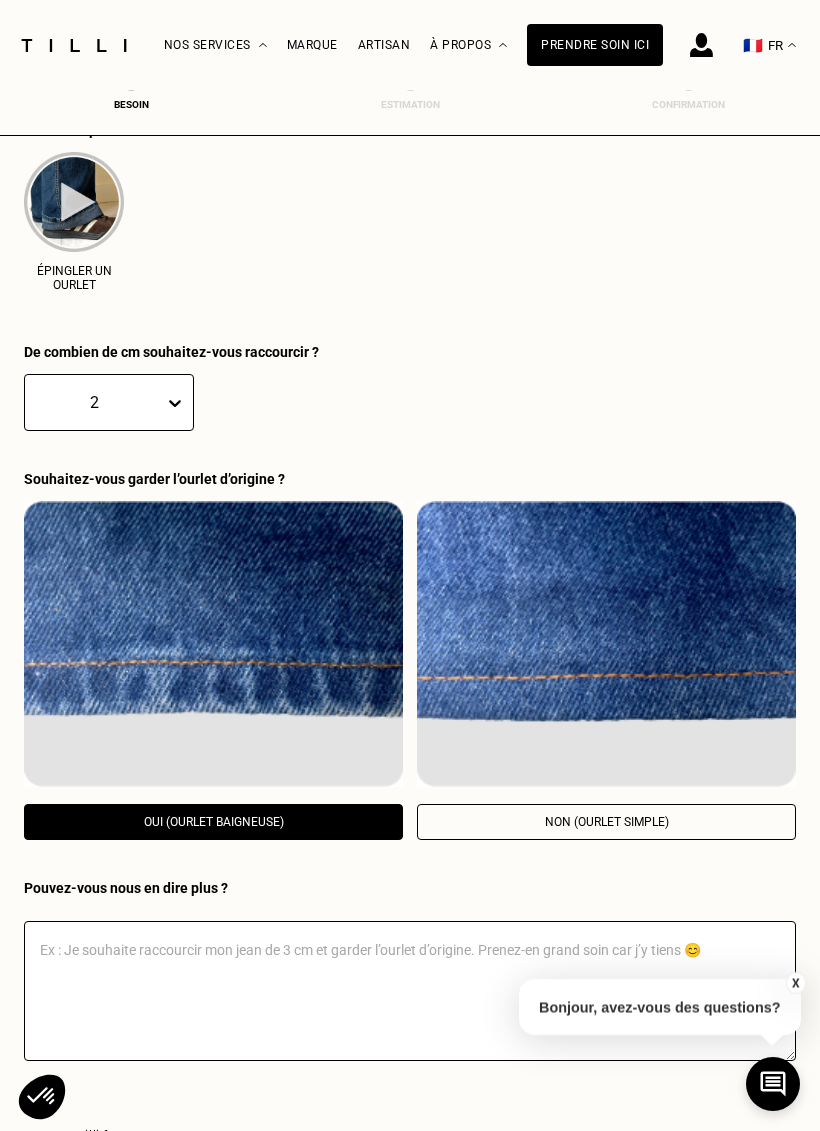 click at bounding box center (74, 202) 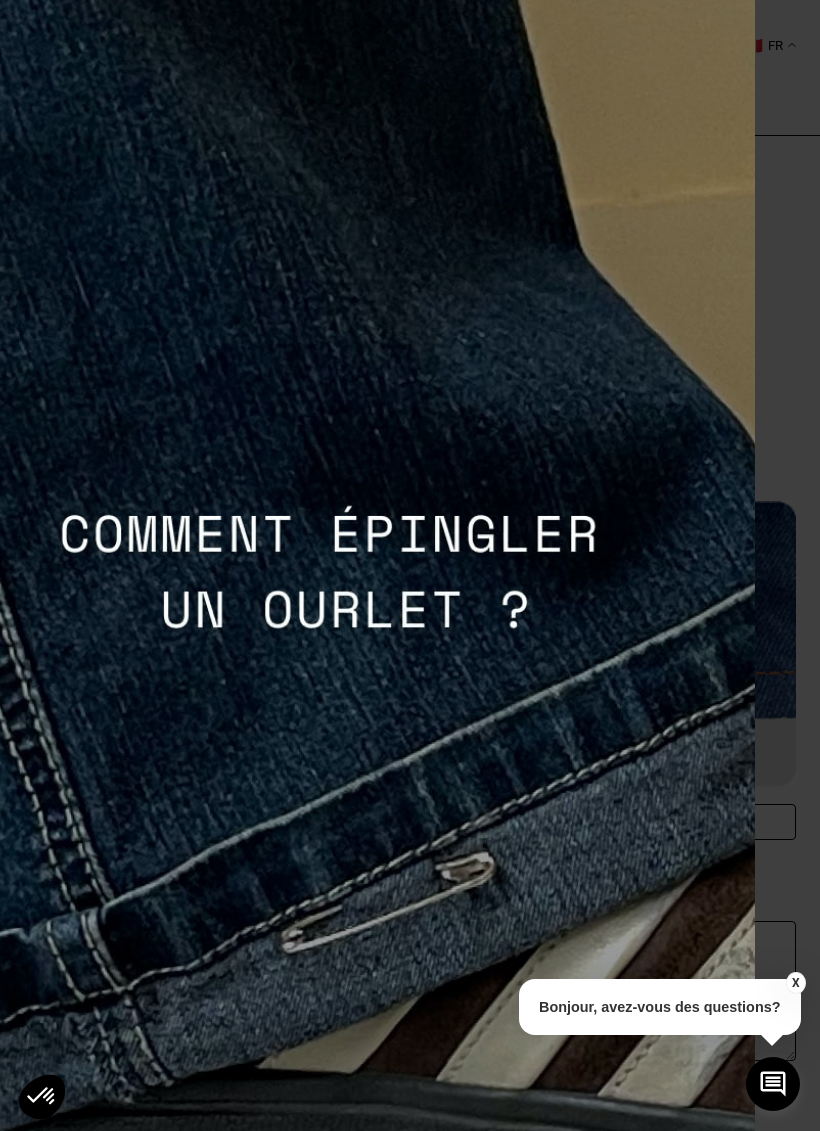 scroll, scrollTop: 0, scrollLeft: 65, axis: horizontal 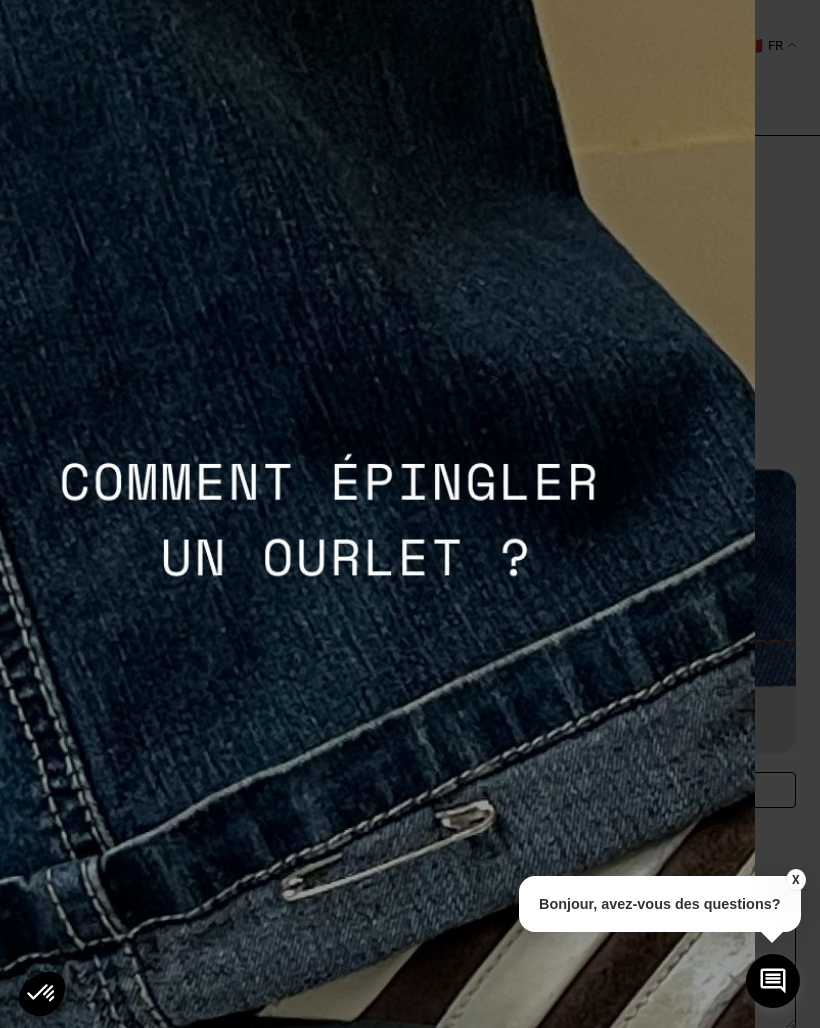 click on "X" at bounding box center (795, 880) 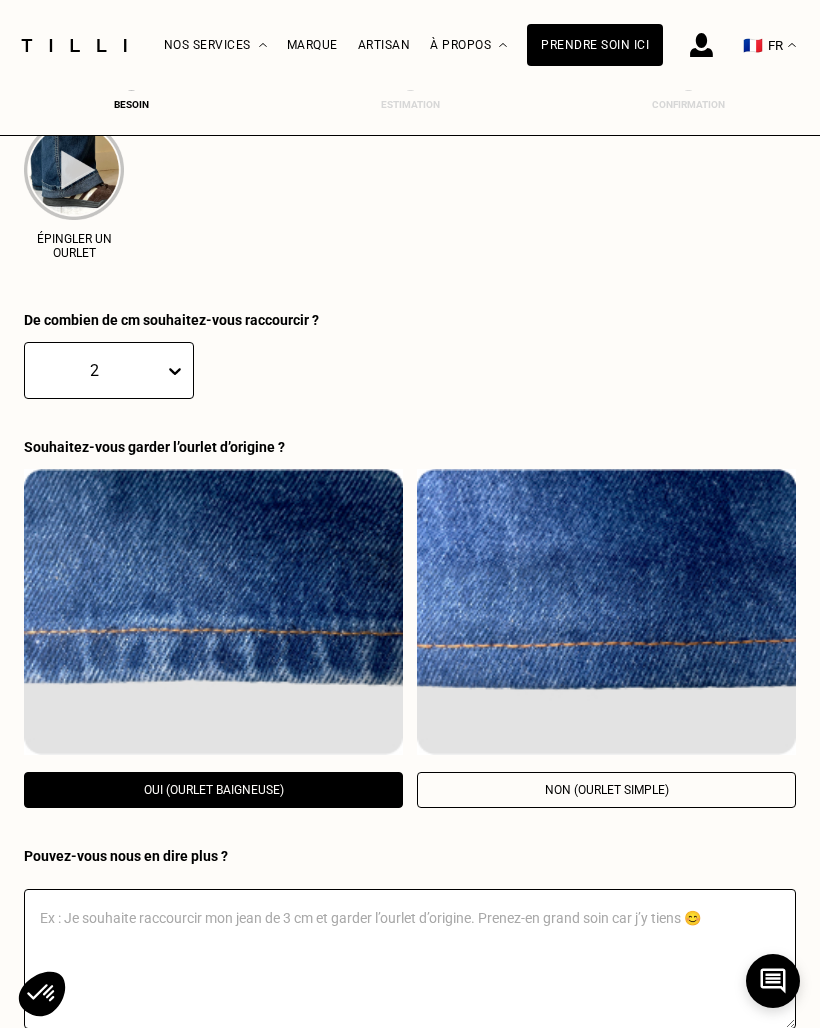 click at bounding box center [74, 170] 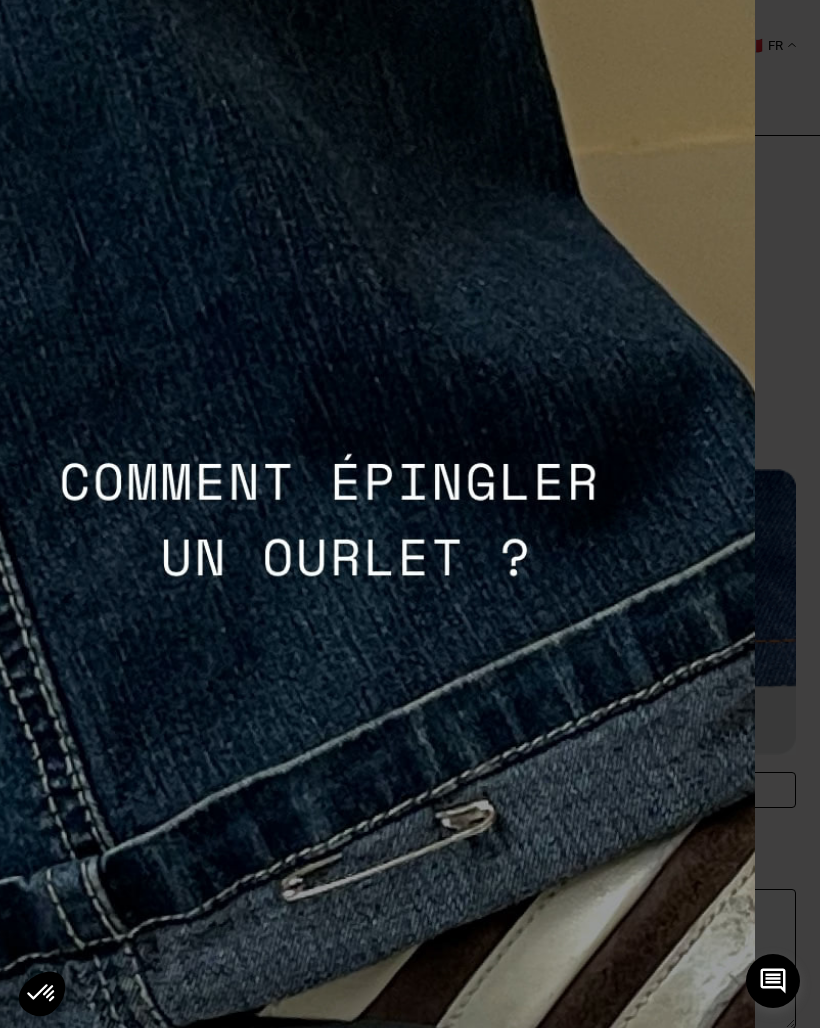 scroll, scrollTop: 0, scrollLeft: 65, axis: horizontal 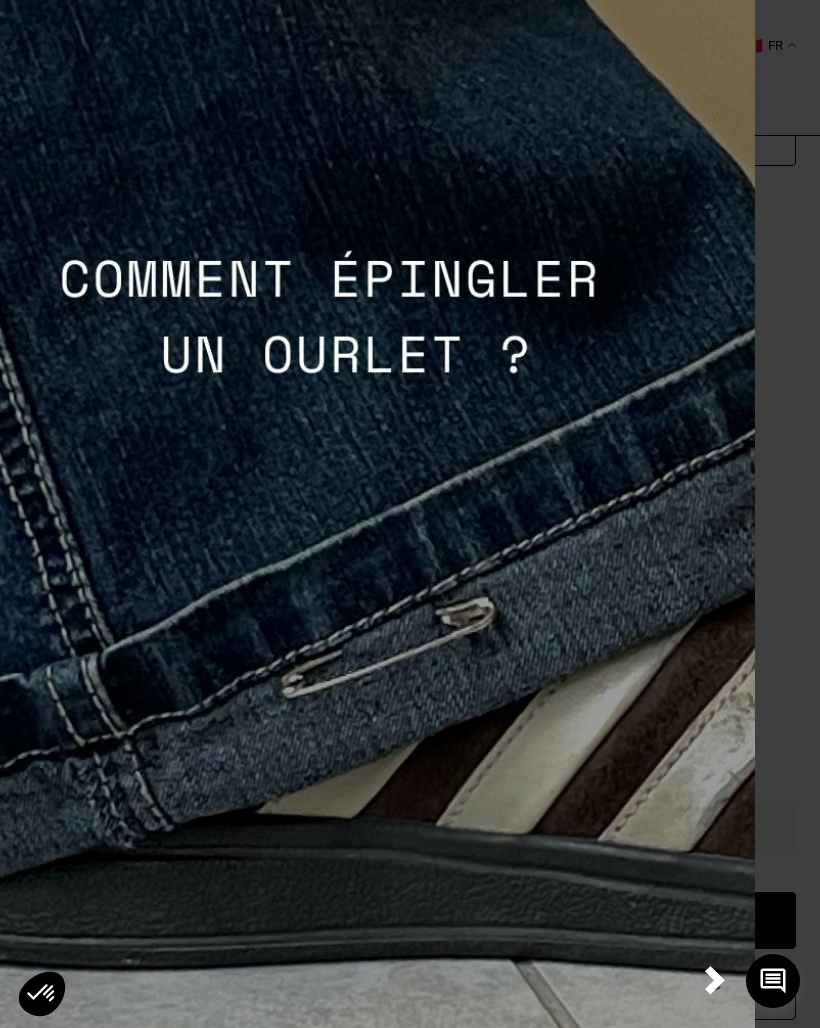 click at bounding box center [715, 980] 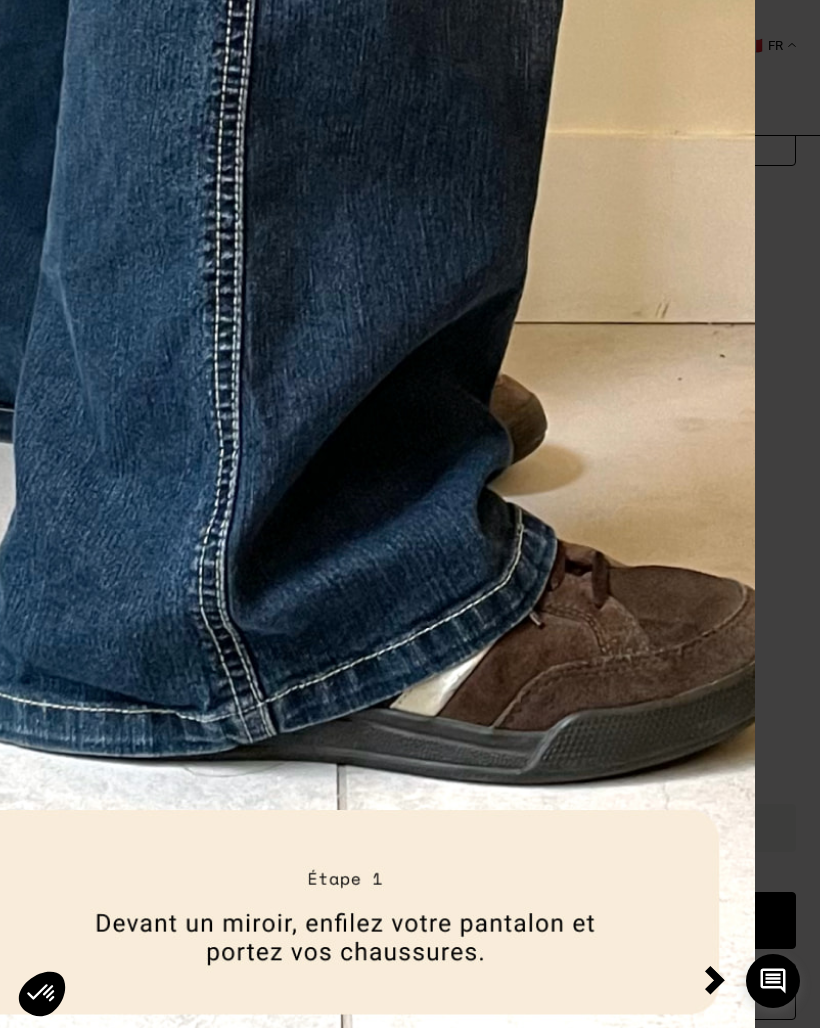click at bounding box center (715, 980) 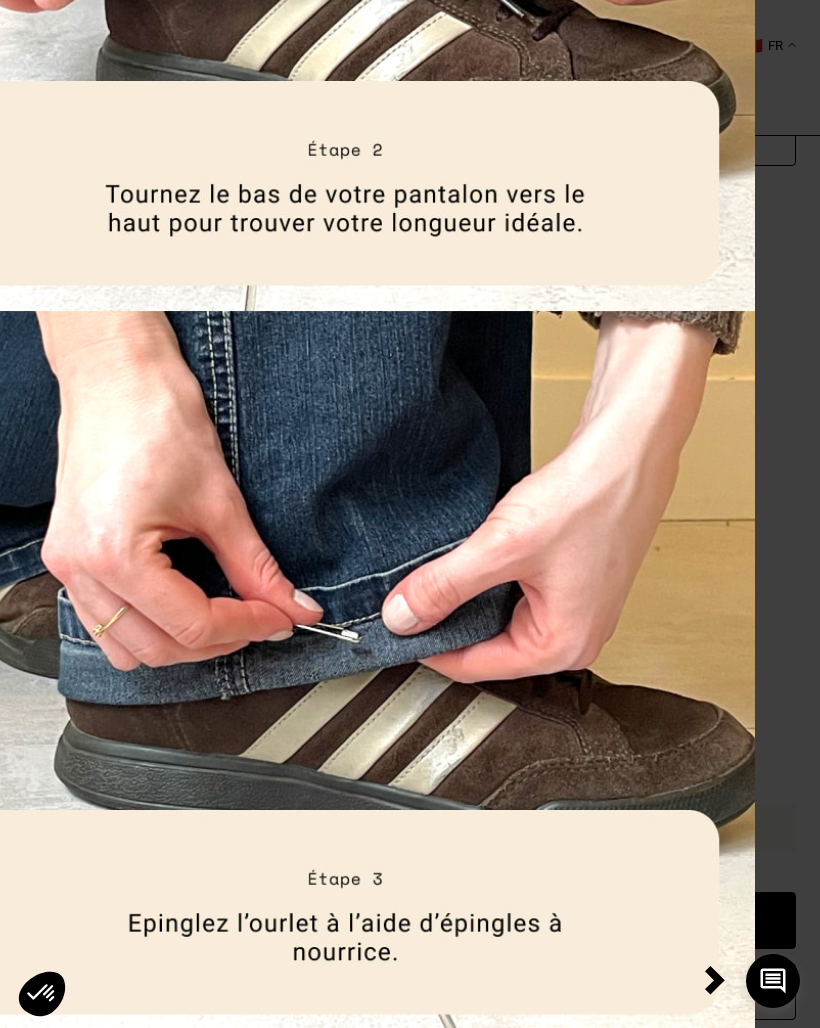 click at bounding box center (715, 980) 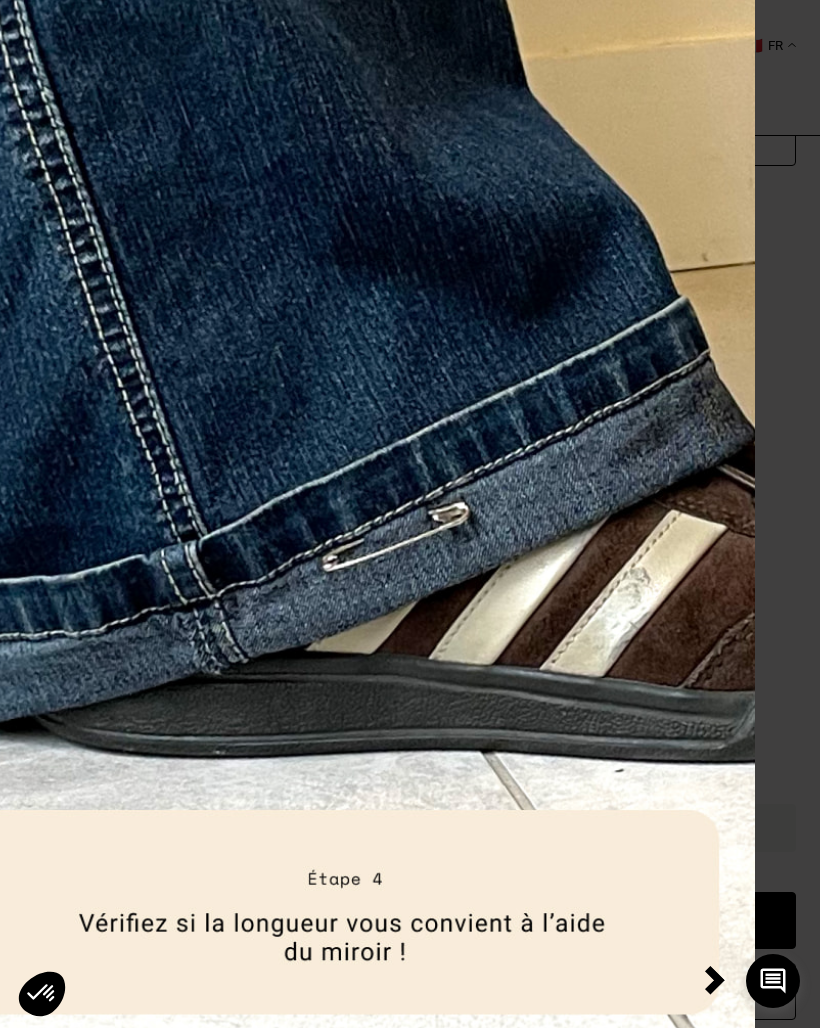 click at bounding box center (715, 980) 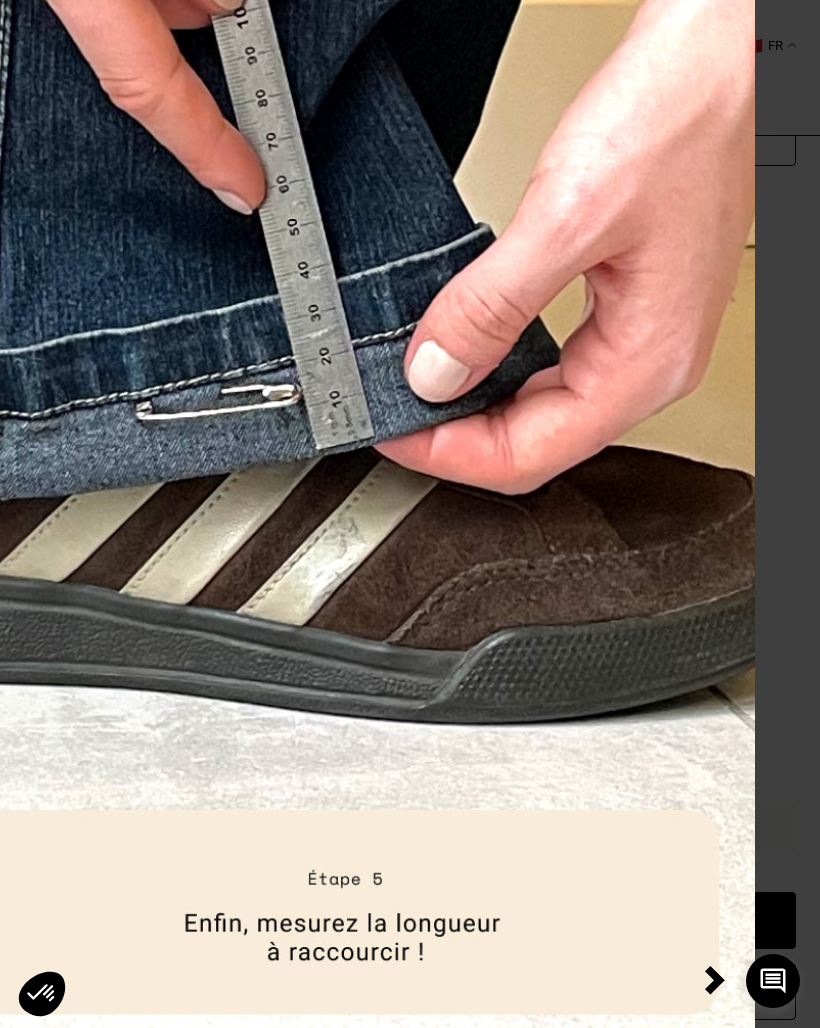 click at bounding box center (715, 980) 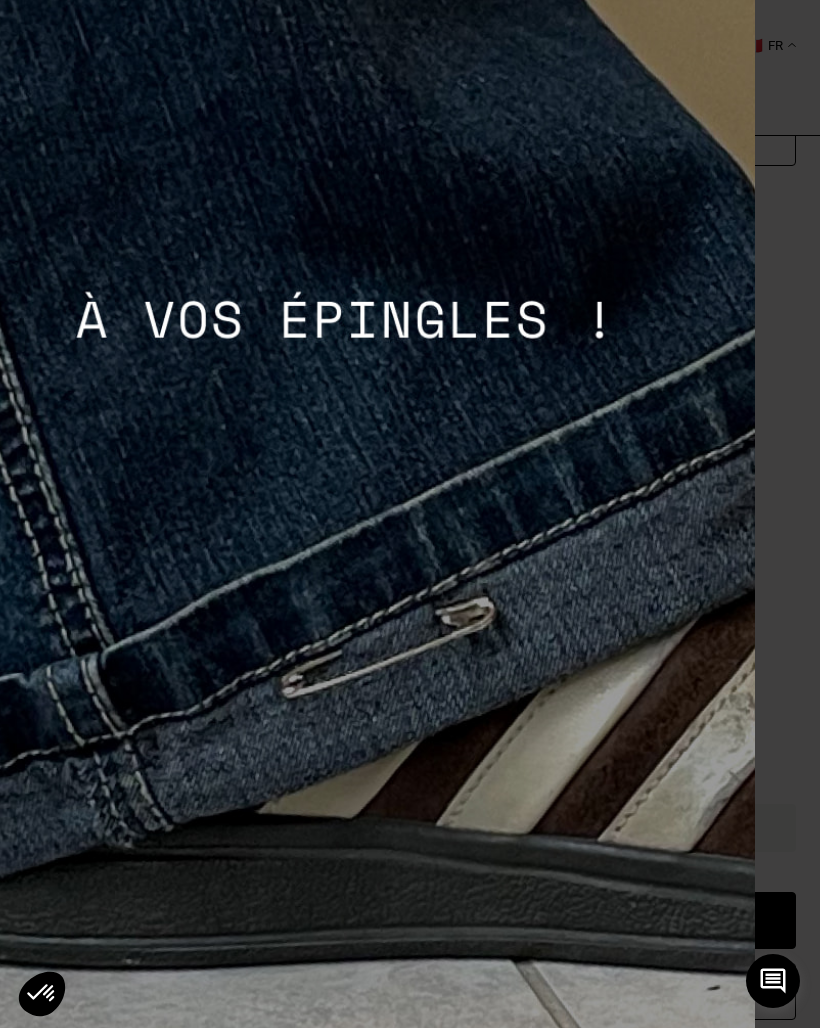 scroll, scrollTop: 2466, scrollLeft: 0, axis: vertical 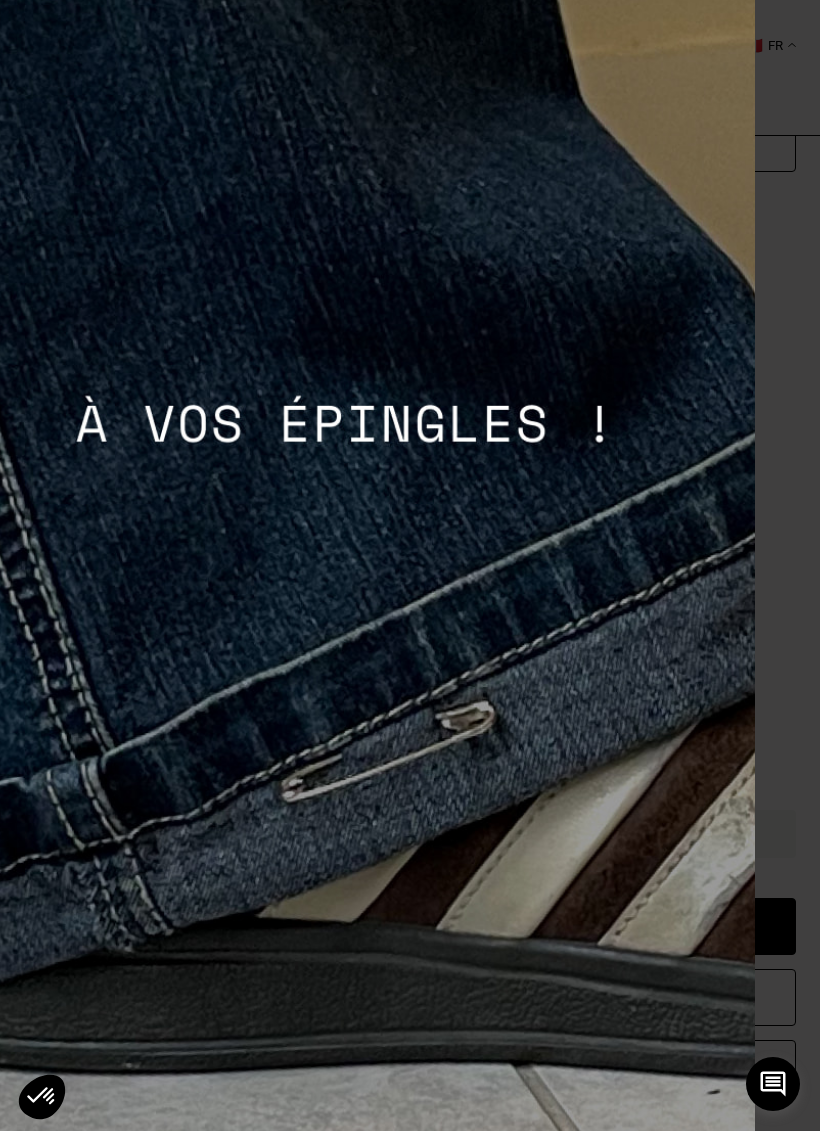 click at bounding box center [345, 415] 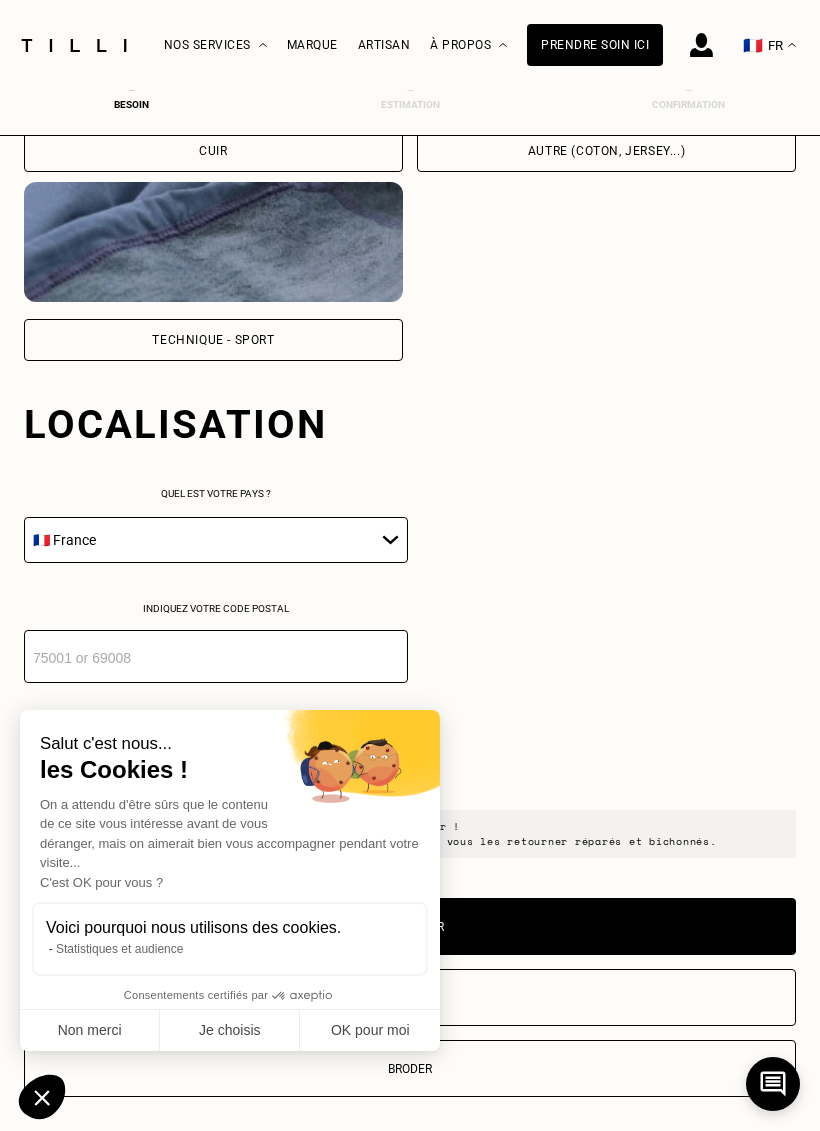 click on "Non merci" at bounding box center (90, 1031) 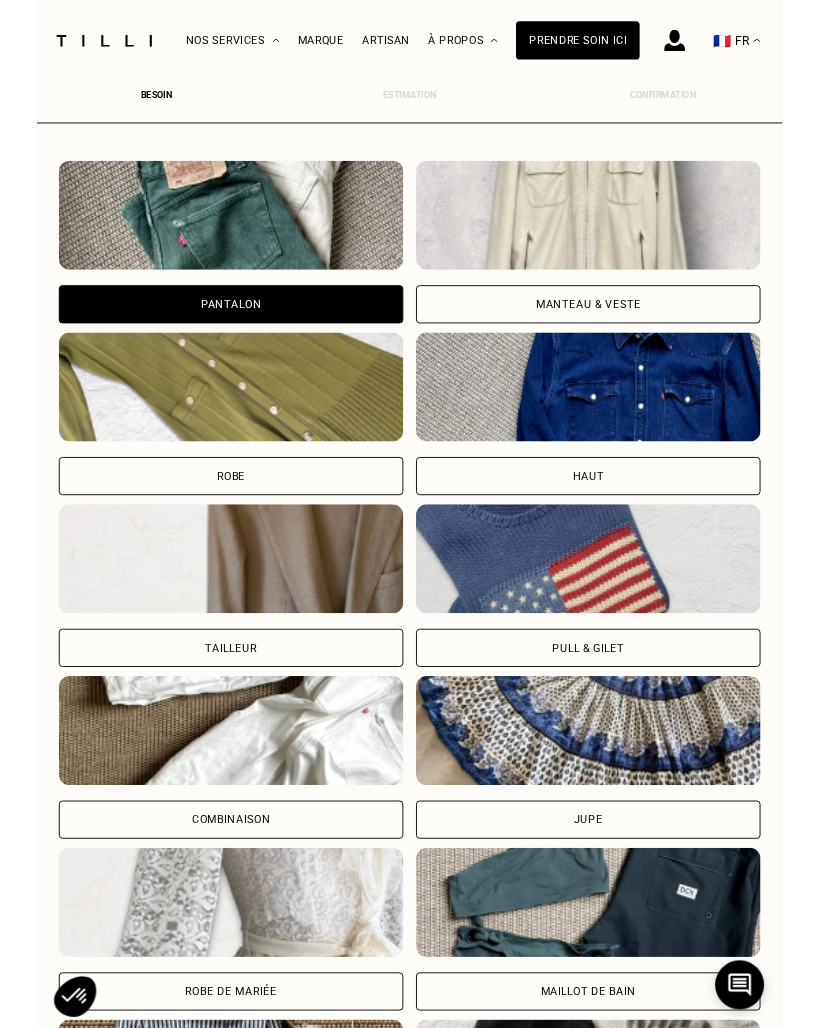 scroll, scrollTop: 681, scrollLeft: 0, axis: vertical 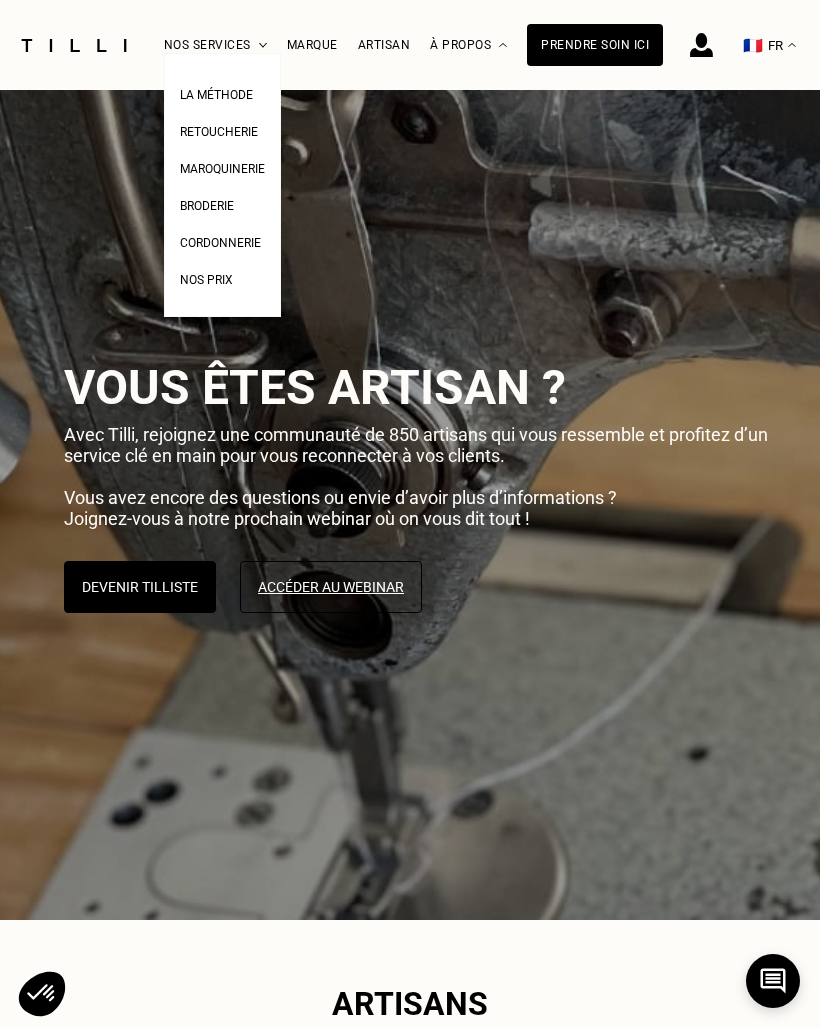 click on "Retoucherie" at bounding box center [219, 129] 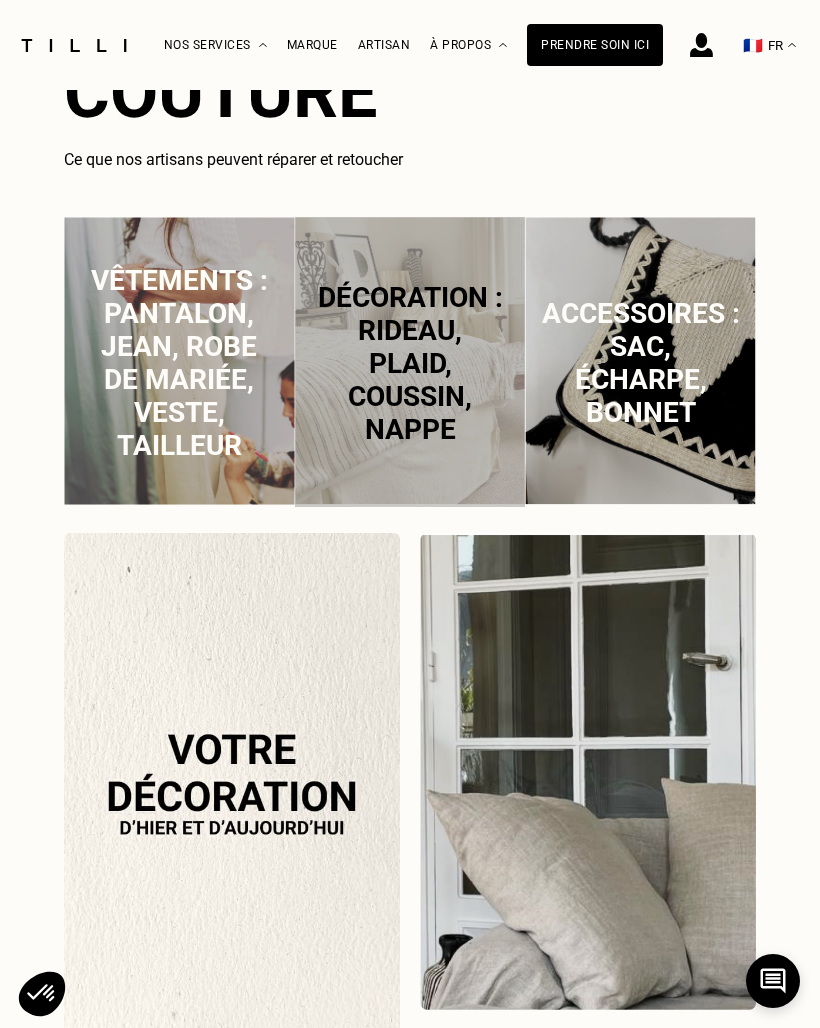 scroll, scrollTop: 1433, scrollLeft: 0, axis: vertical 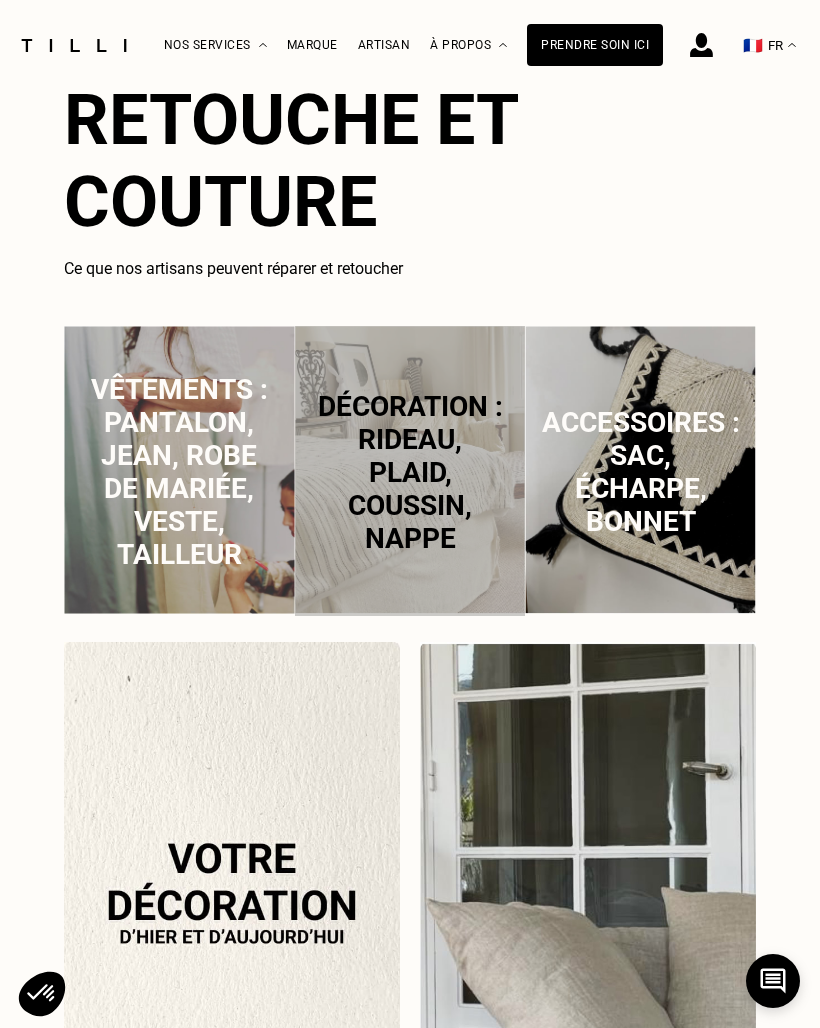 click on "Vêtements : pantalon, jean, robe de mariée, veste, tailleur" at bounding box center [179, 472] 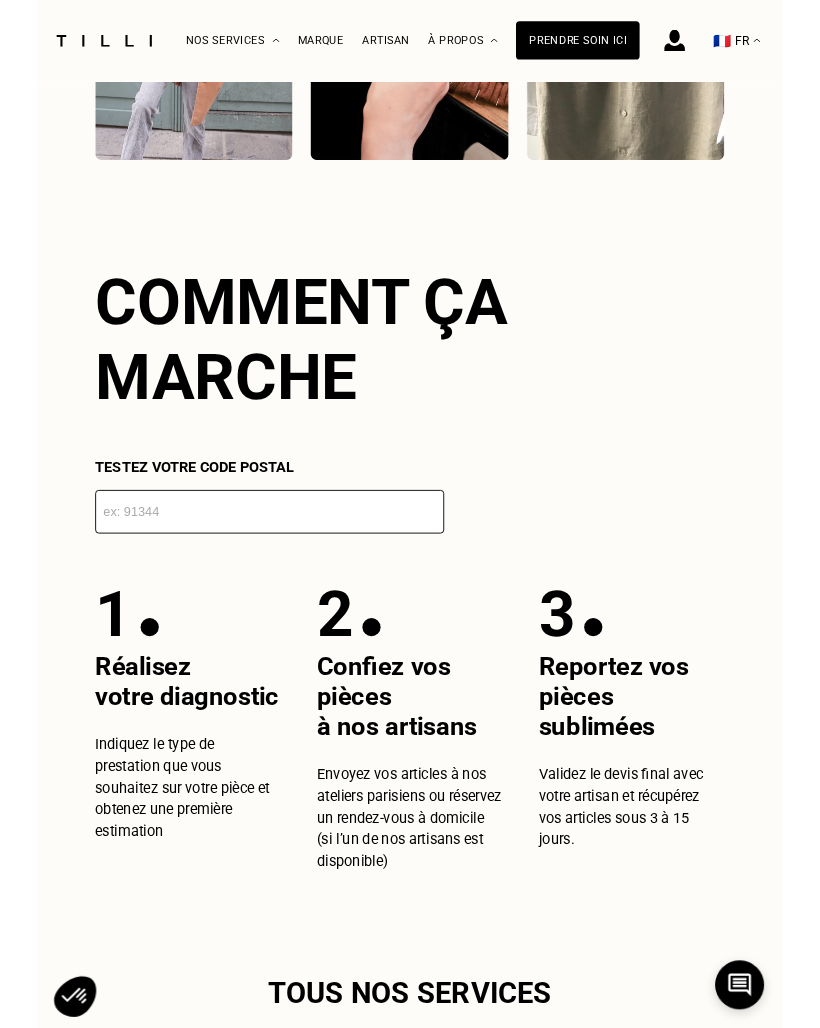 scroll, scrollTop: 2752, scrollLeft: 0, axis: vertical 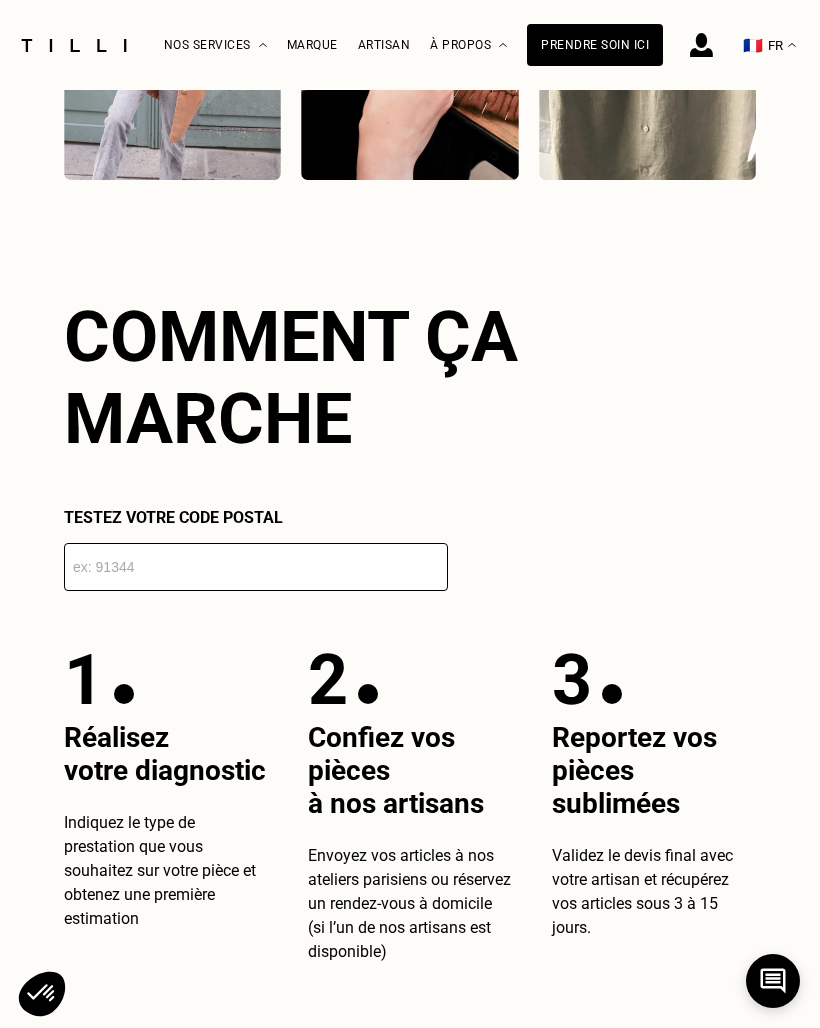 click at bounding box center (256, 567) 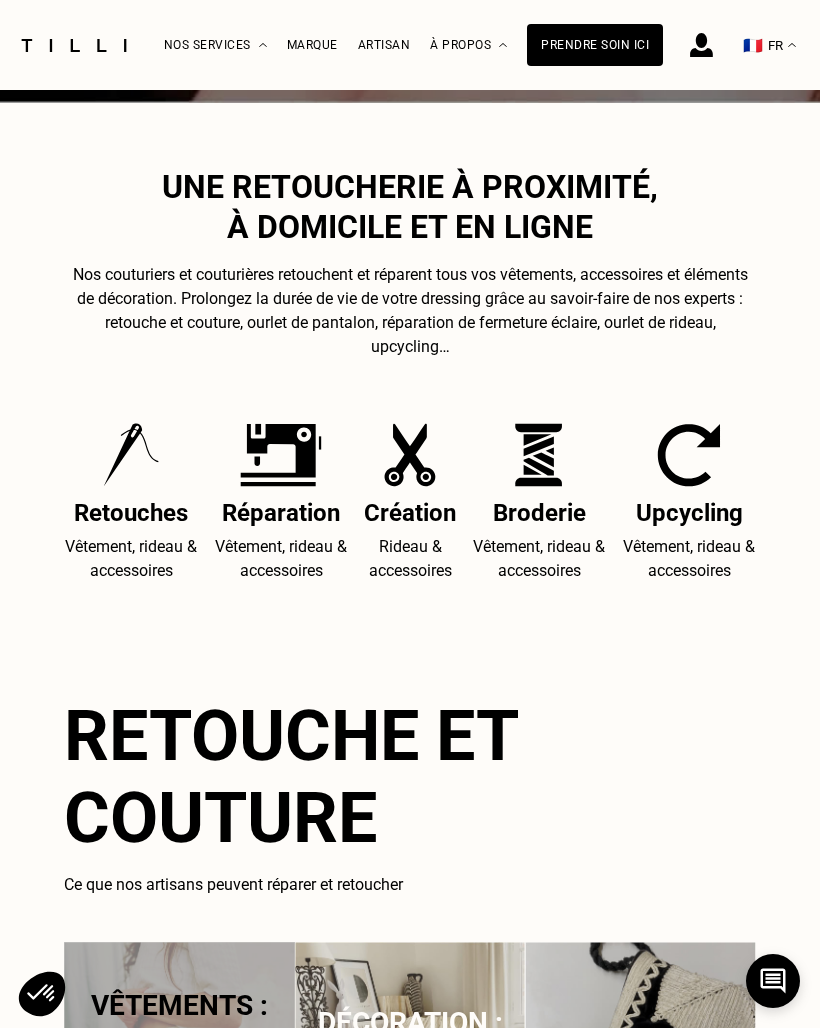 scroll, scrollTop: 816, scrollLeft: 0, axis: vertical 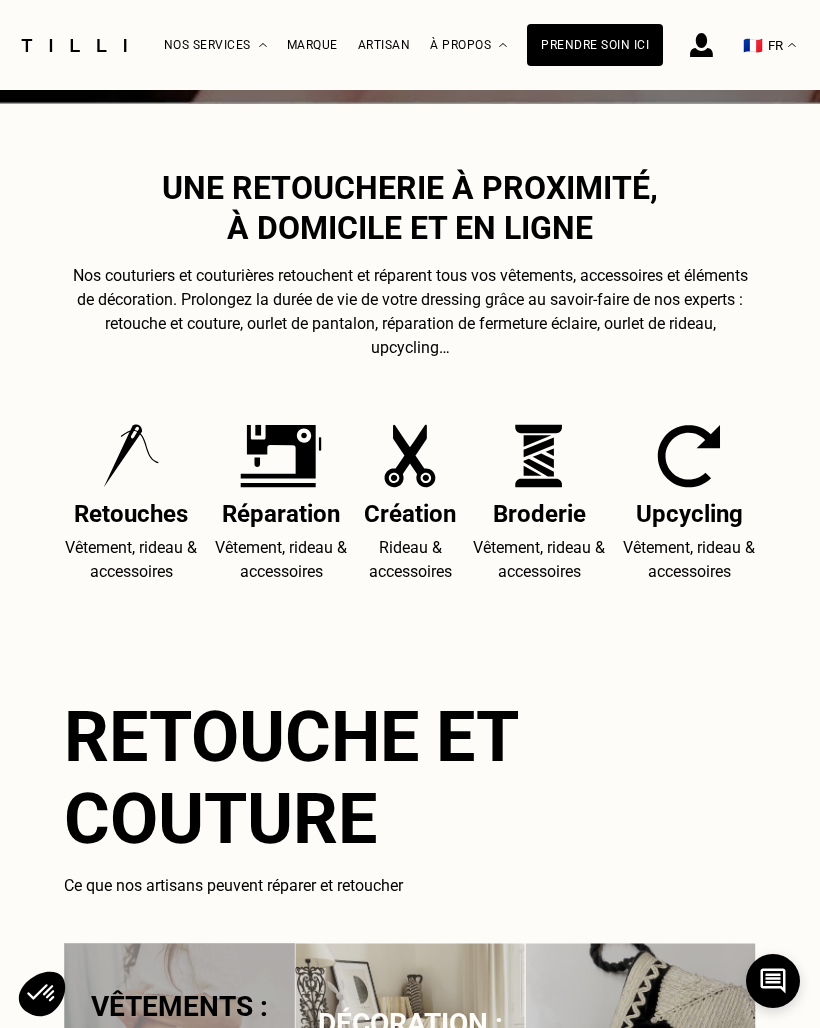type on "[ZIP]" 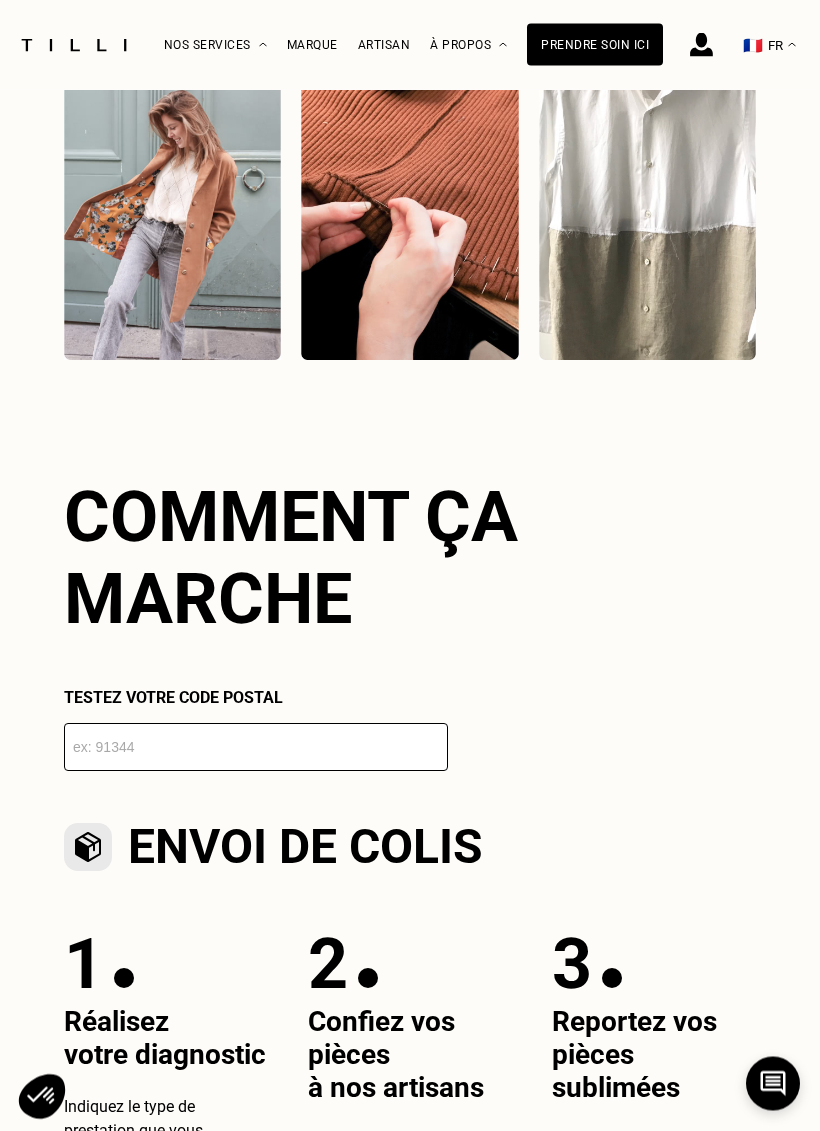 click on "[ZIP]" at bounding box center (256, 748) 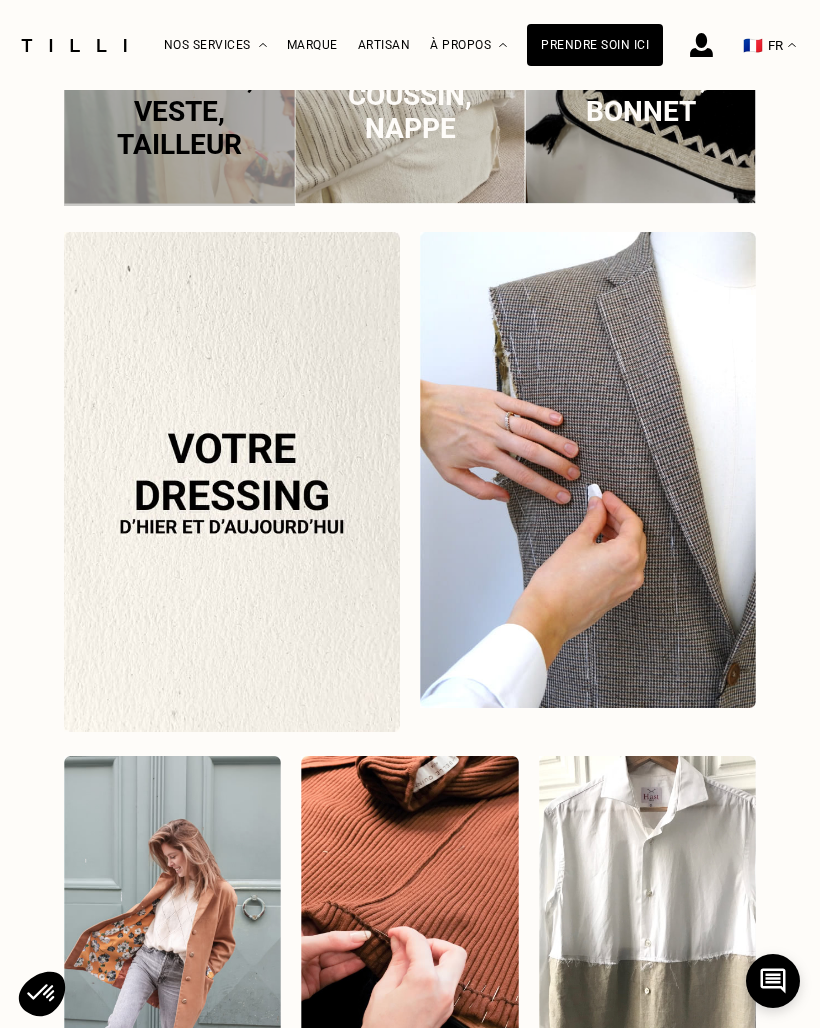 scroll, scrollTop: 1840, scrollLeft: 0, axis: vertical 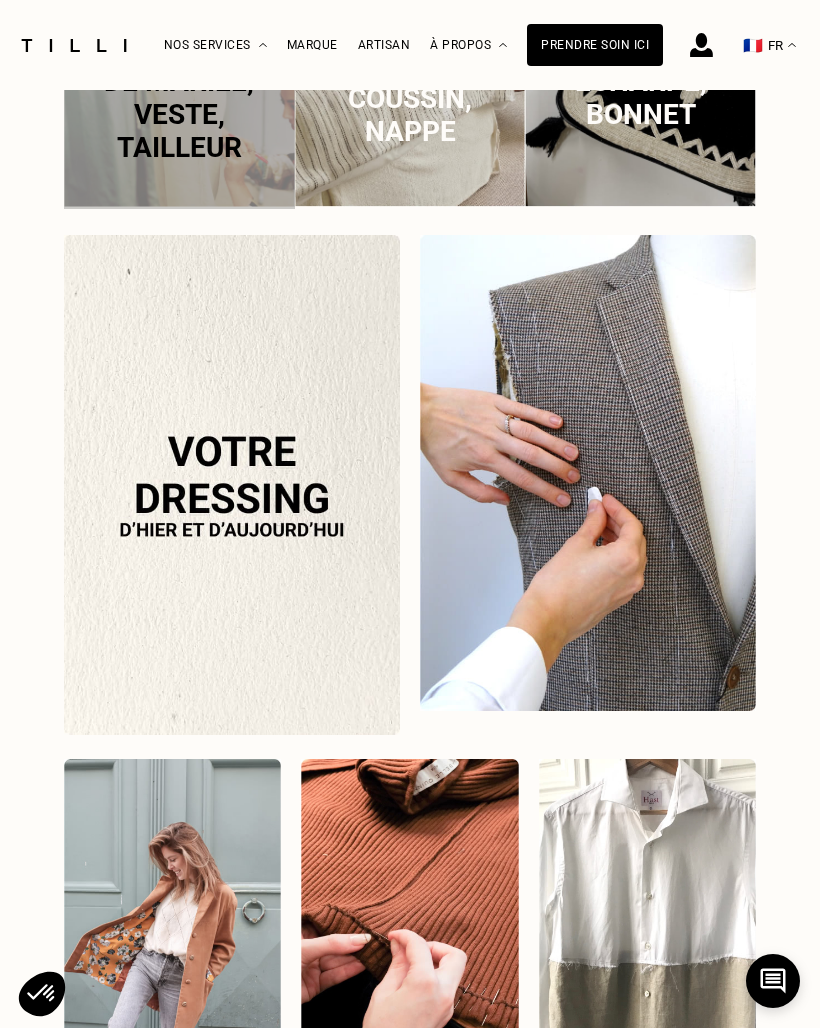 click on "Prendre soin ici" at bounding box center [595, 45] 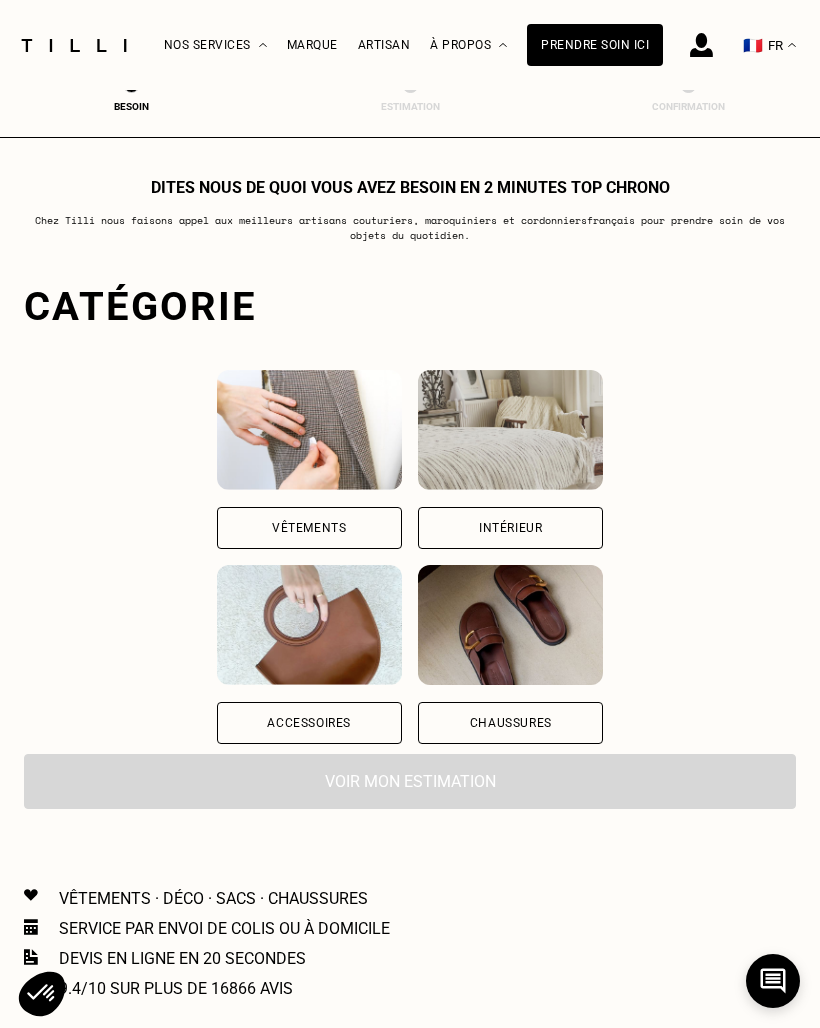 click at bounding box center (309, 430) 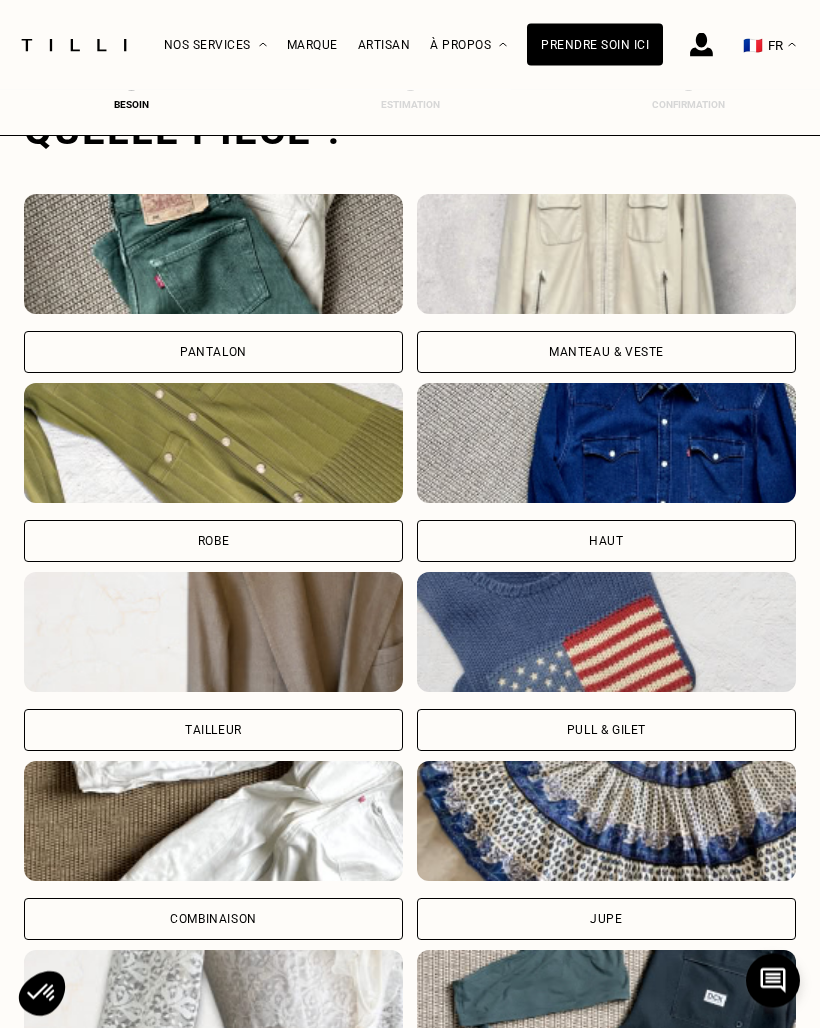 scroll, scrollTop: 675, scrollLeft: 0, axis: vertical 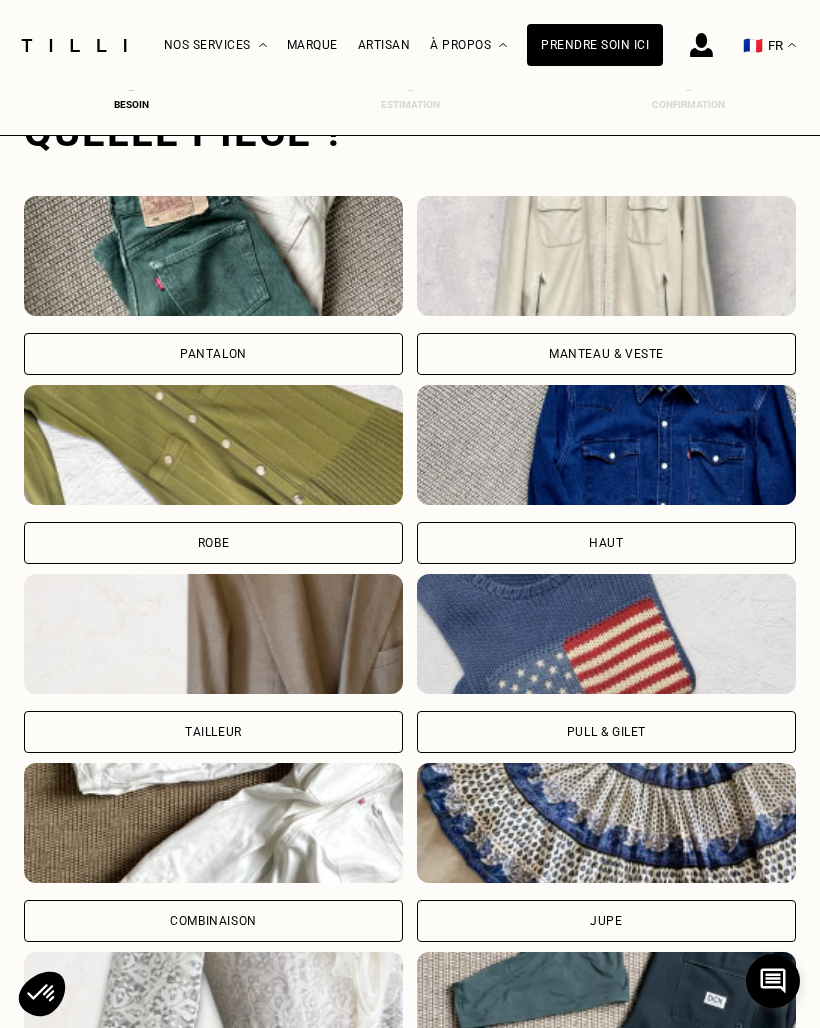 click at bounding box center [606, 445] 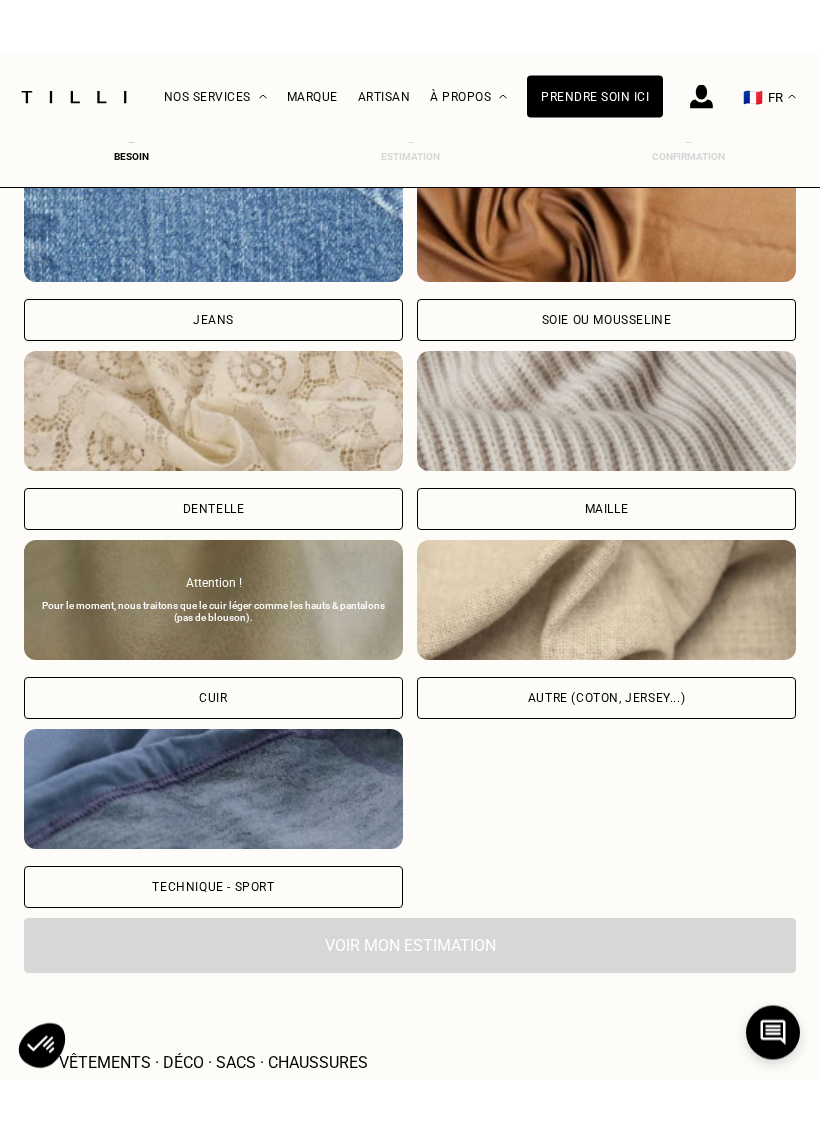 scroll, scrollTop: 2097, scrollLeft: 0, axis: vertical 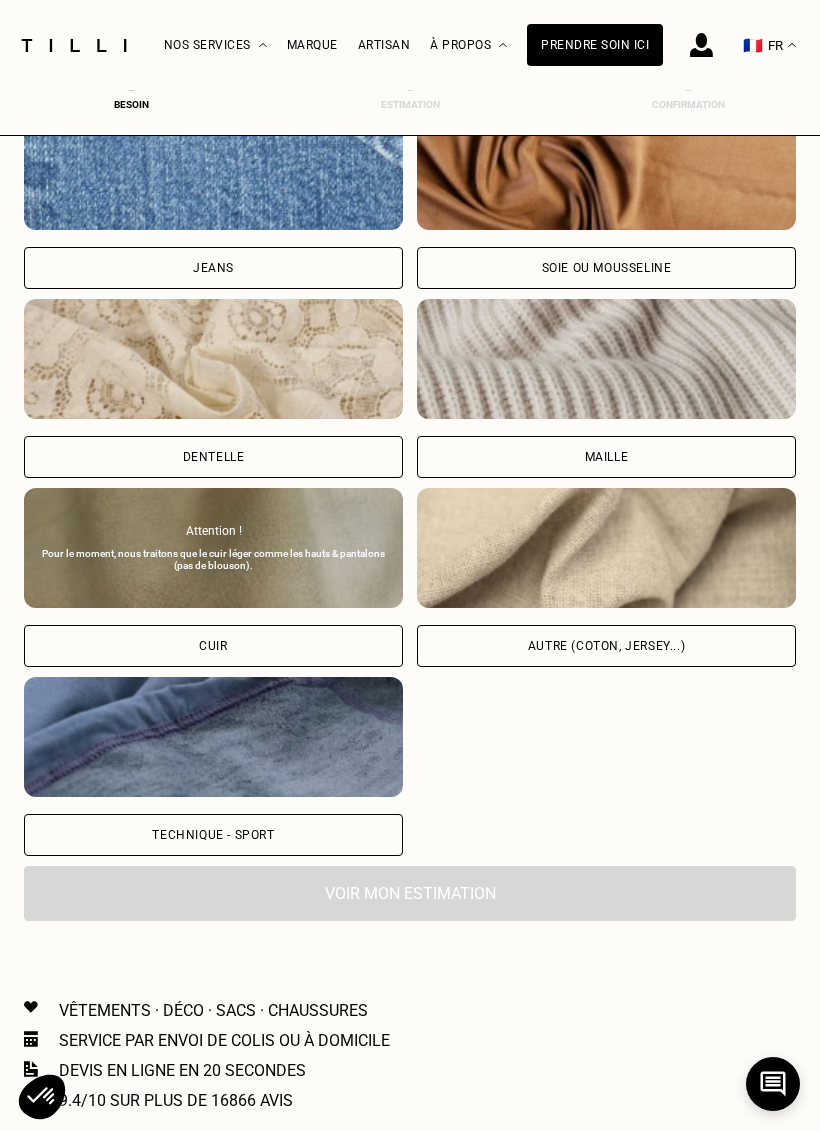 click at bounding box center (606, 548) 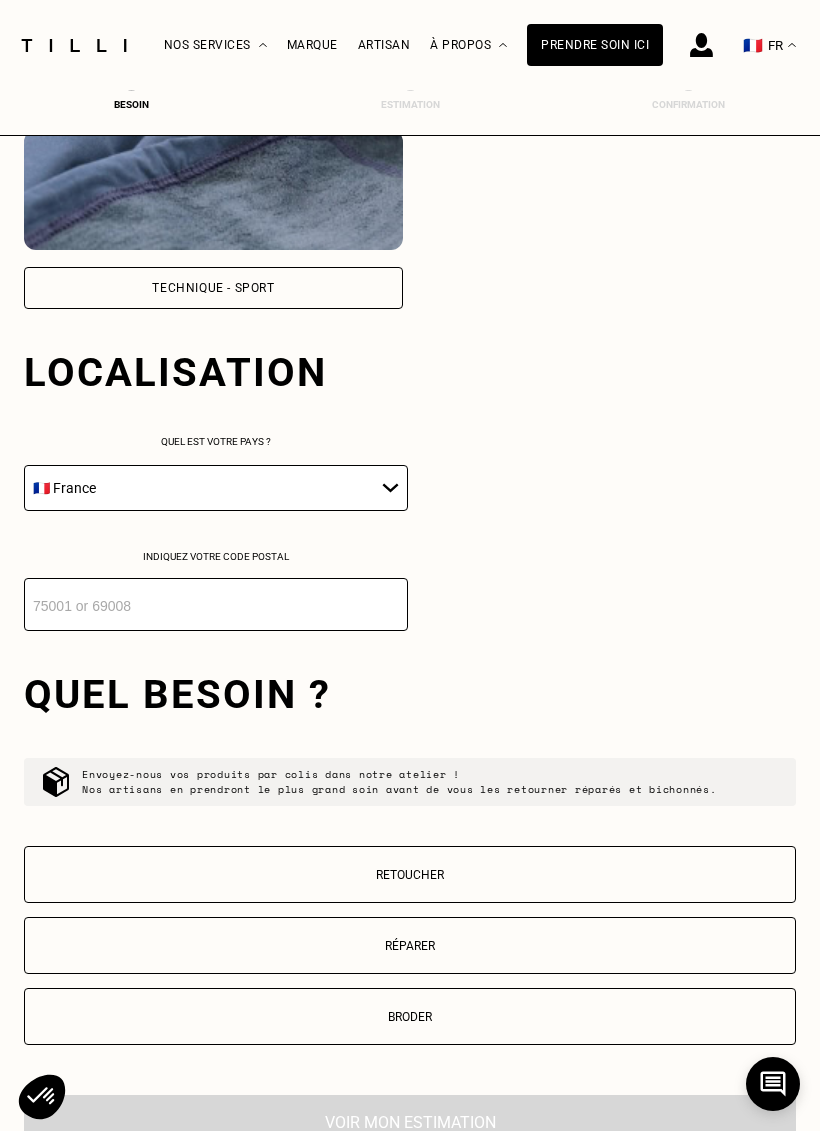 scroll, scrollTop: 2831, scrollLeft: 0, axis: vertical 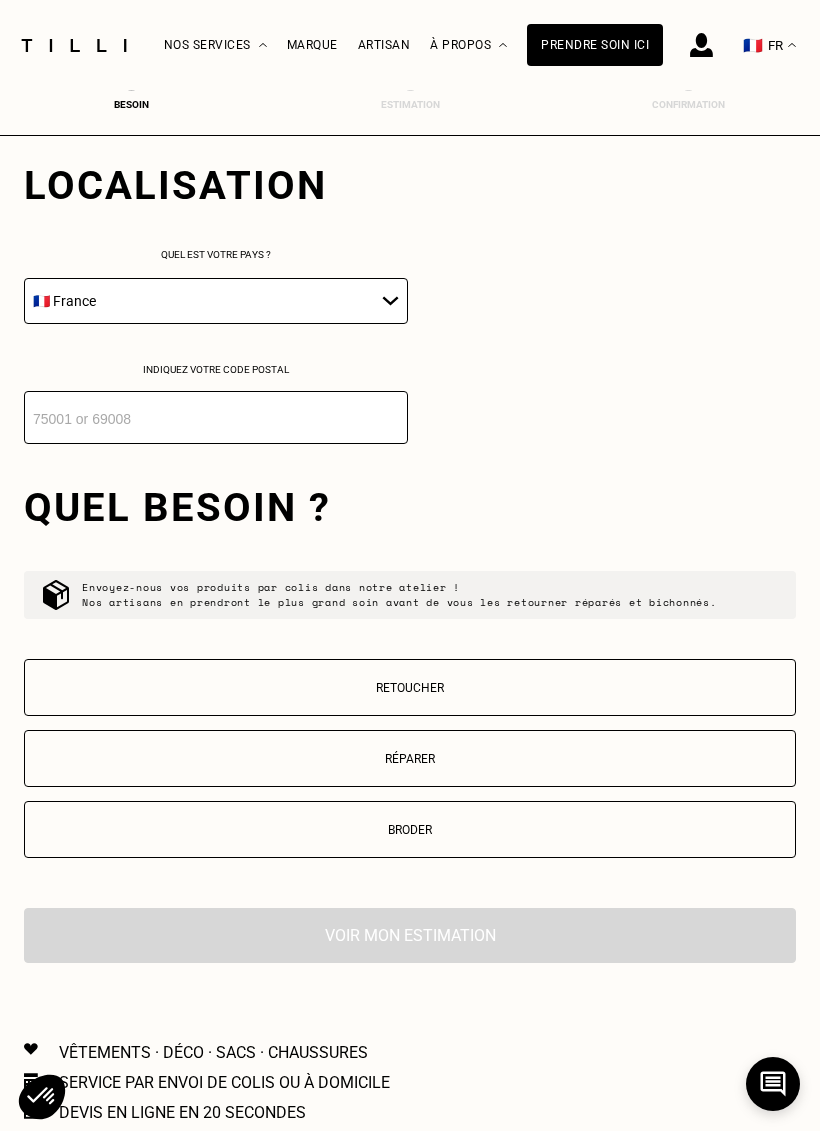 click on "🇩🇪   Allemagne 🇦🇹   Autriche 🇧🇪   Belgique 🇧🇬   Bulgarie 🇨🇾   Chypre 🇭🇷   Croatie 🇩🇰   Danemark 🇪🇸   Espagne 🇪🇪   Estonie 🇫🇮   Finlande 🇫🇷   France 🇬🇷   Grèce 🇭🇺   Hongrie 🇮🇪   Irlande 🇮🇹   Italie 🇱🇻   Lettonie 🇱🇮   Liechtenstein 🇱🇹   Lituanie 🇱🇺   Luxembourg 🇲🇹   Malte 🇳🇴   Norvège 🇳🇱   Pays-Bas 🇵🇱   Pologne 🇵🇹   Portugal 🇨🇿   République tchèque 🇷🇴   Roumanie 🇬🇧   Royaume-Uni 🇸🇰   Slovaquie 🇸🇮   Slovénie 🇸🇪   Suède 🇨🇭   Suisse" at bounding box center (216, 301) 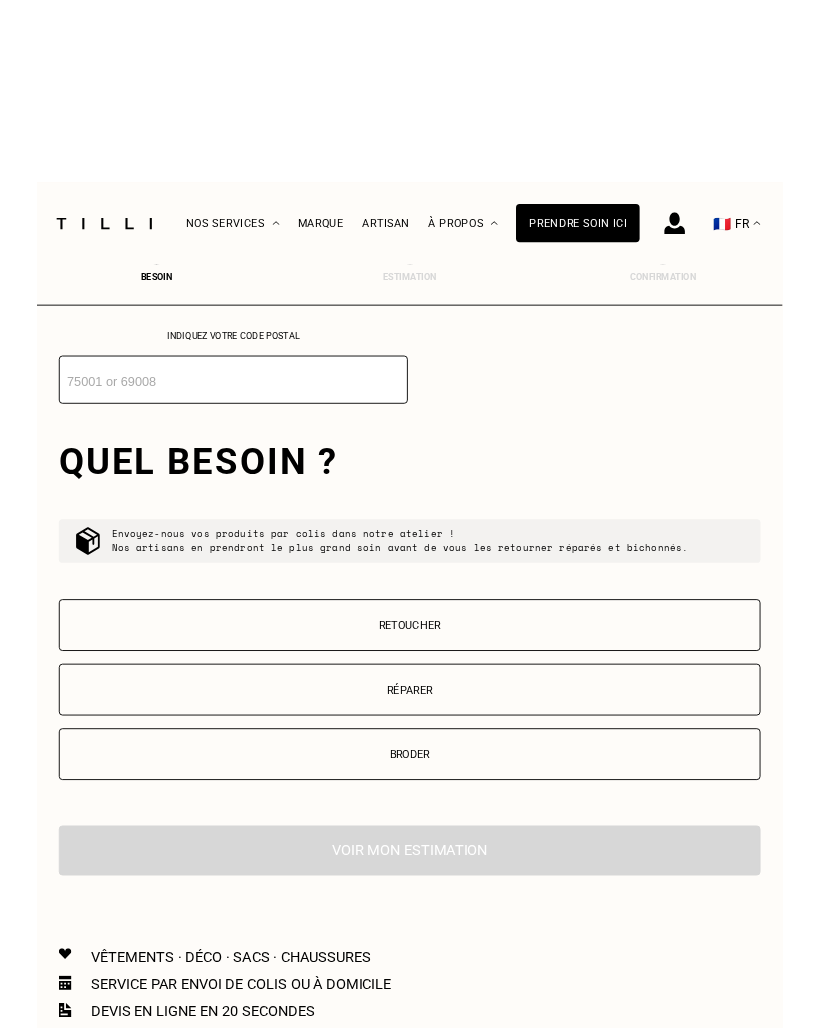 scroll, scrollTop: 3031, scrollLeft: 0, axis: vertical 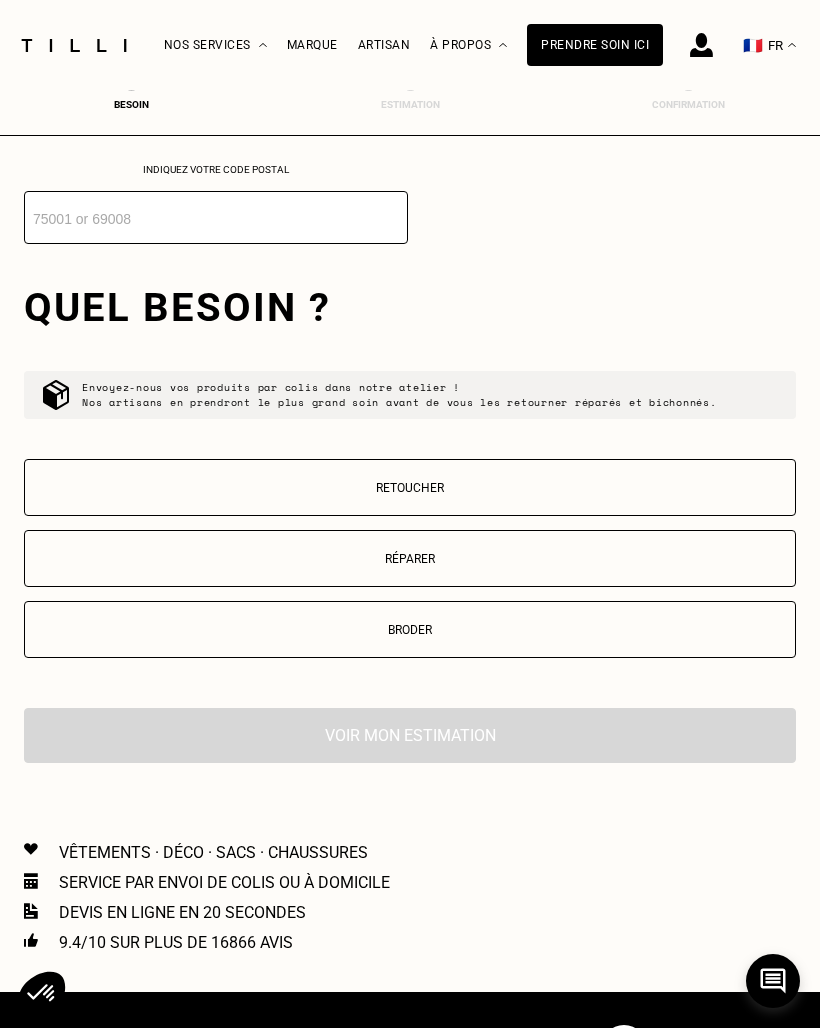 click on "Réparer" at bounding box center (410, 558) 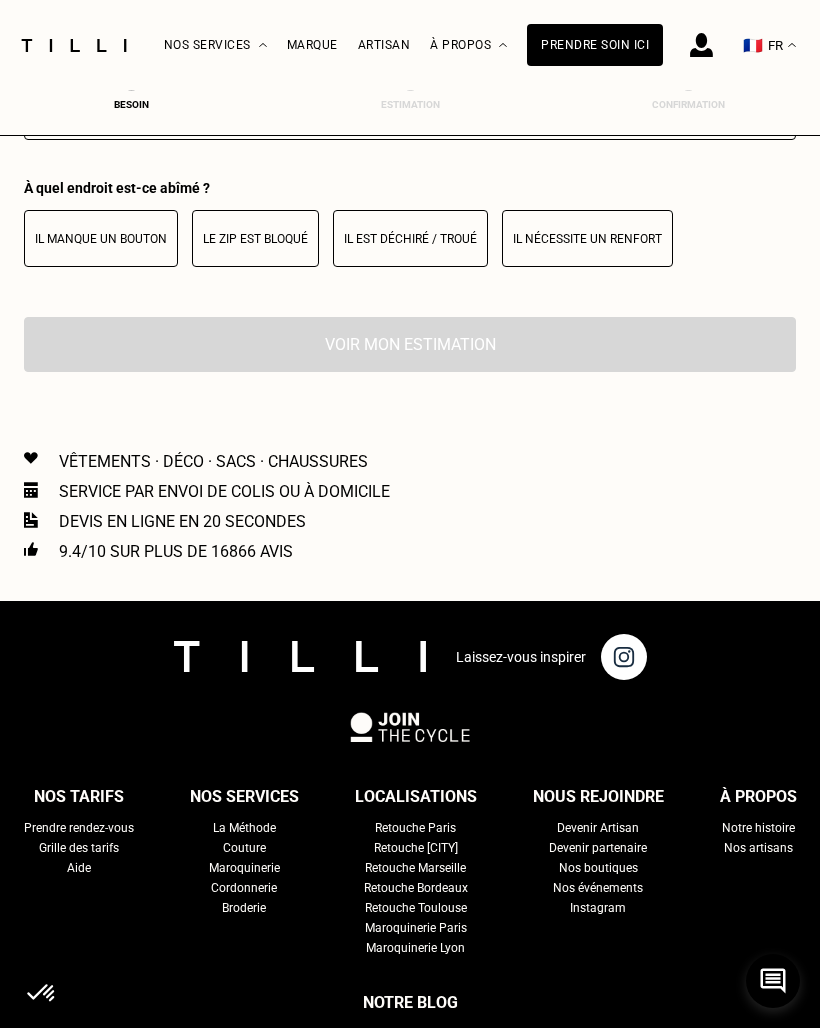 scroll, scrollTop: 3623, scrollLeft: 0, axis: vertical 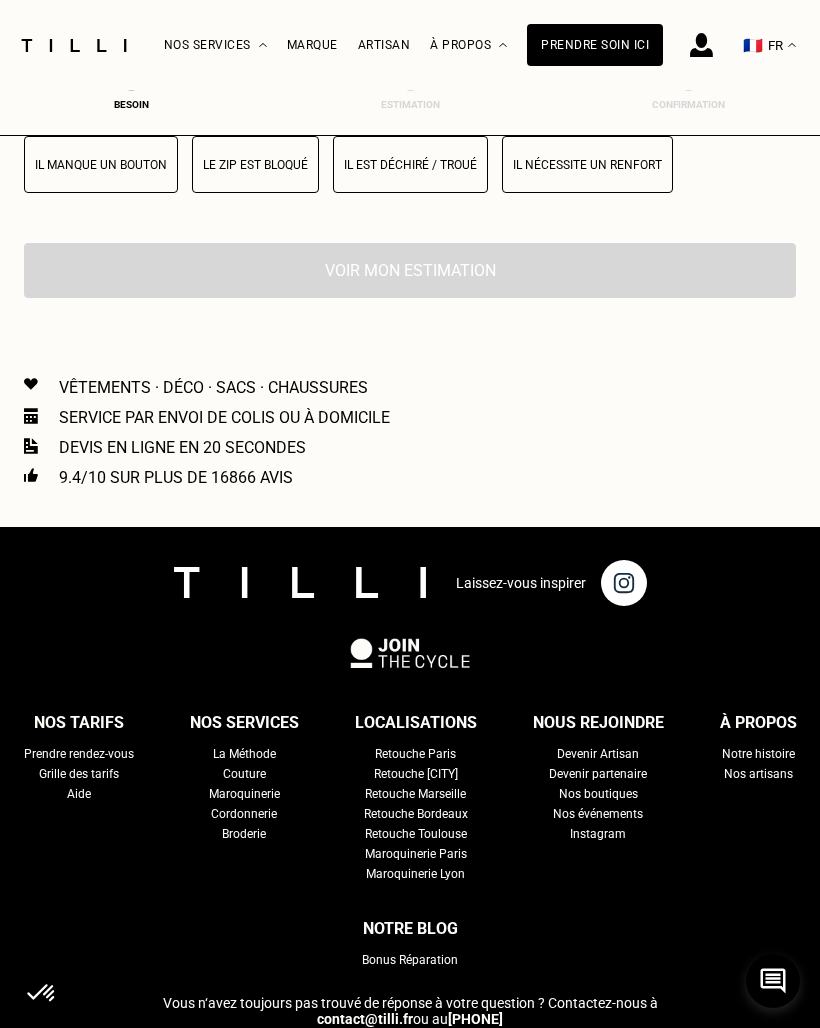 click on "Il est déchiré / troué" at bounding box center [410, 164] 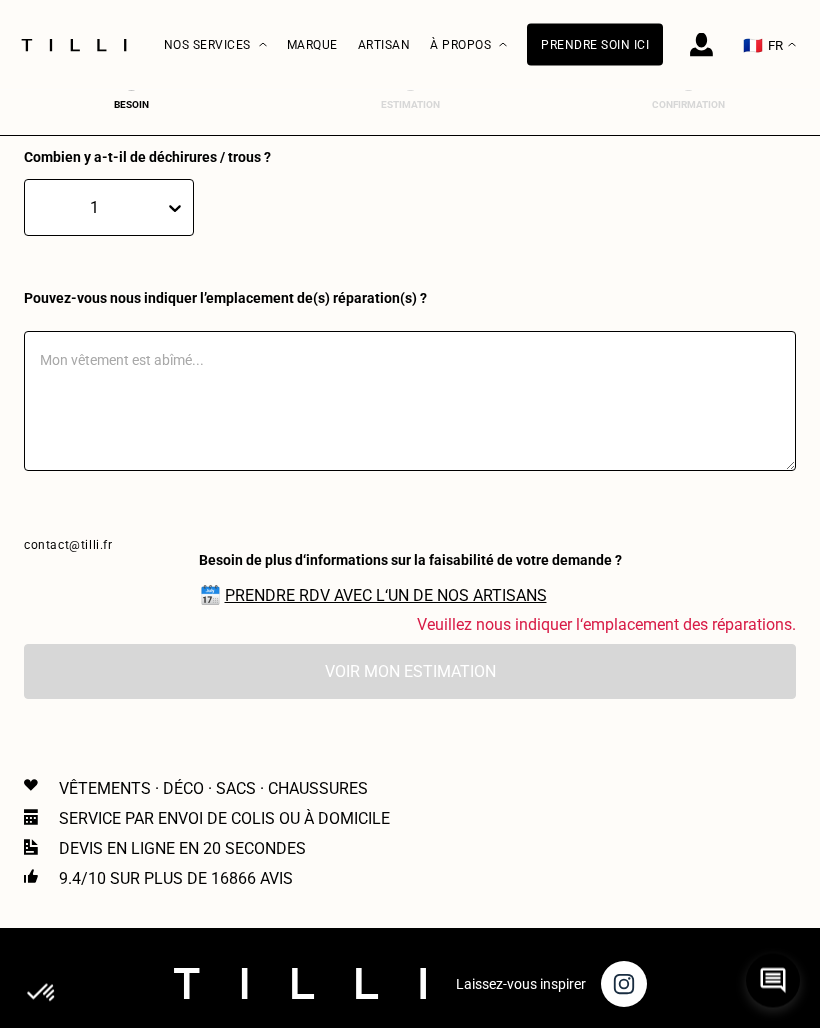 scroll, scrollTop: 3705, scrollLeft: 0, axis: vertical 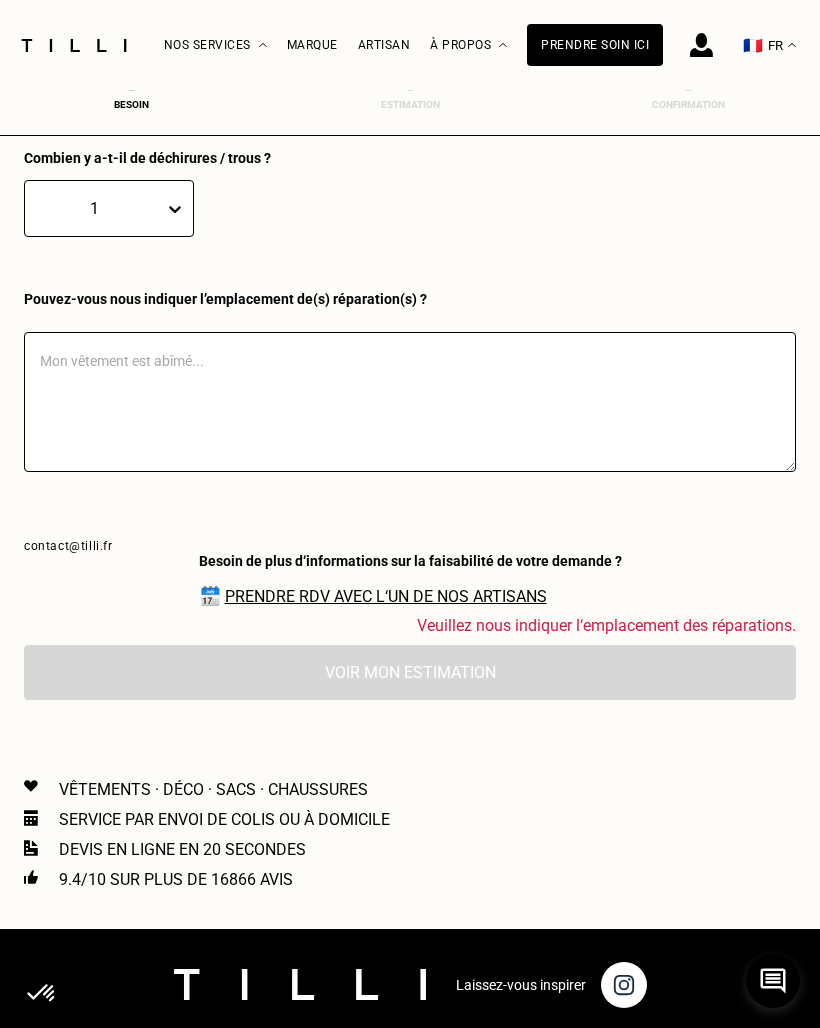 click at bounding box center [410, 402] 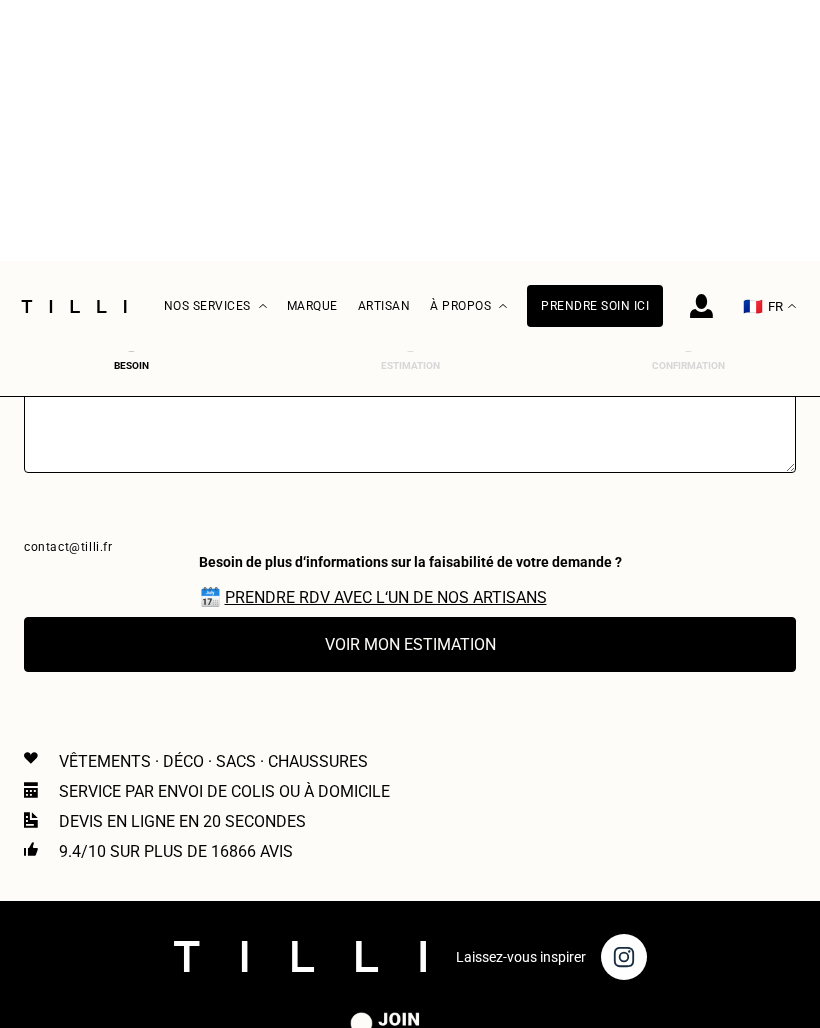 scroll, scrollTop: 3967, scrollLeft: 0, axis: vertical 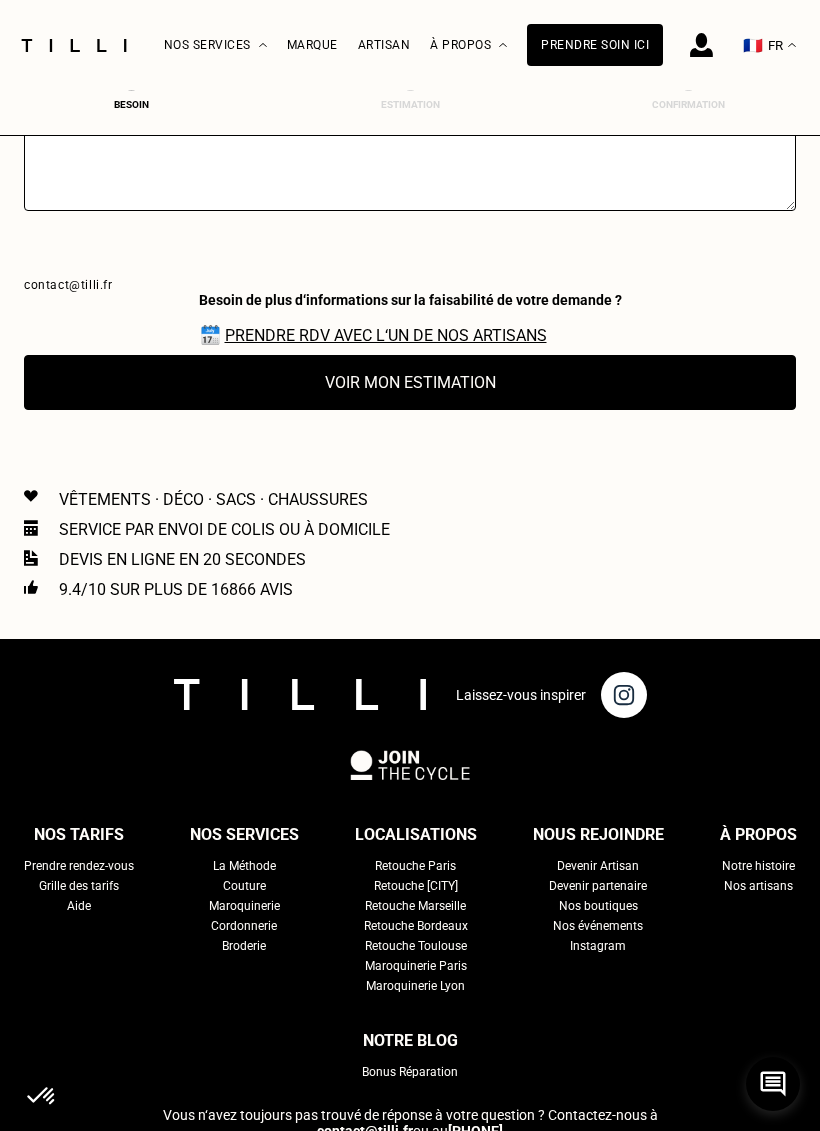type on "Entre la manche et le poignet" 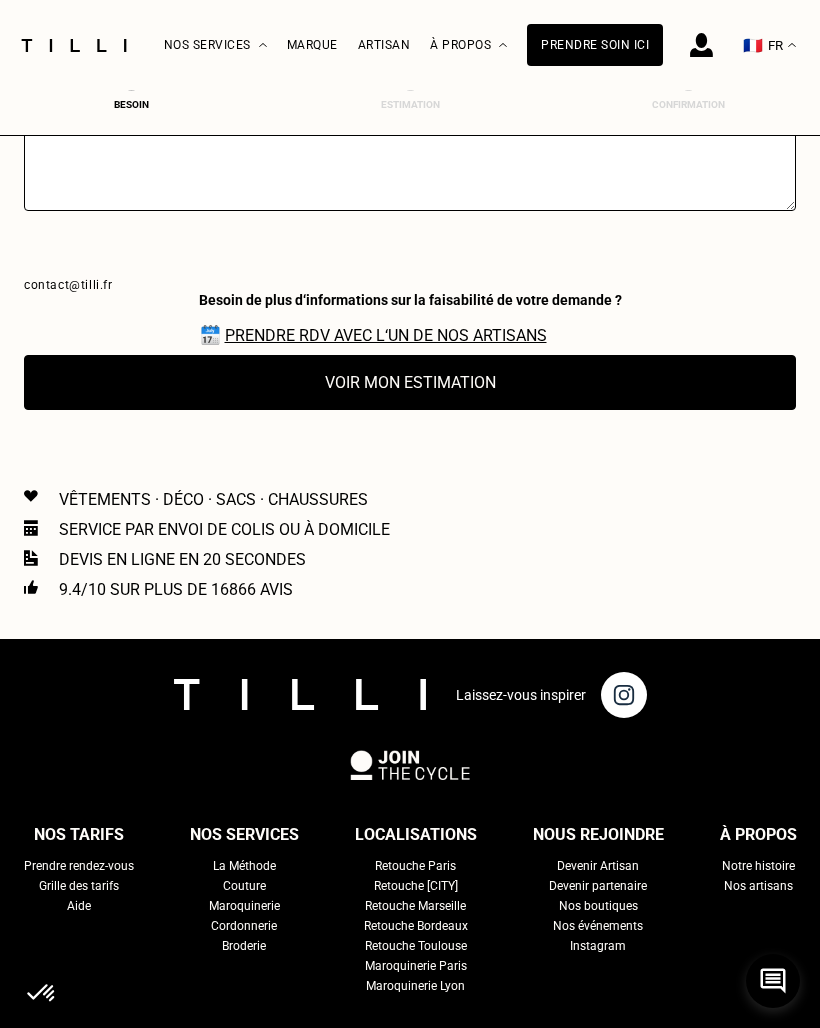 click on "Voir mon estimation" at bounding box center [410, 382] 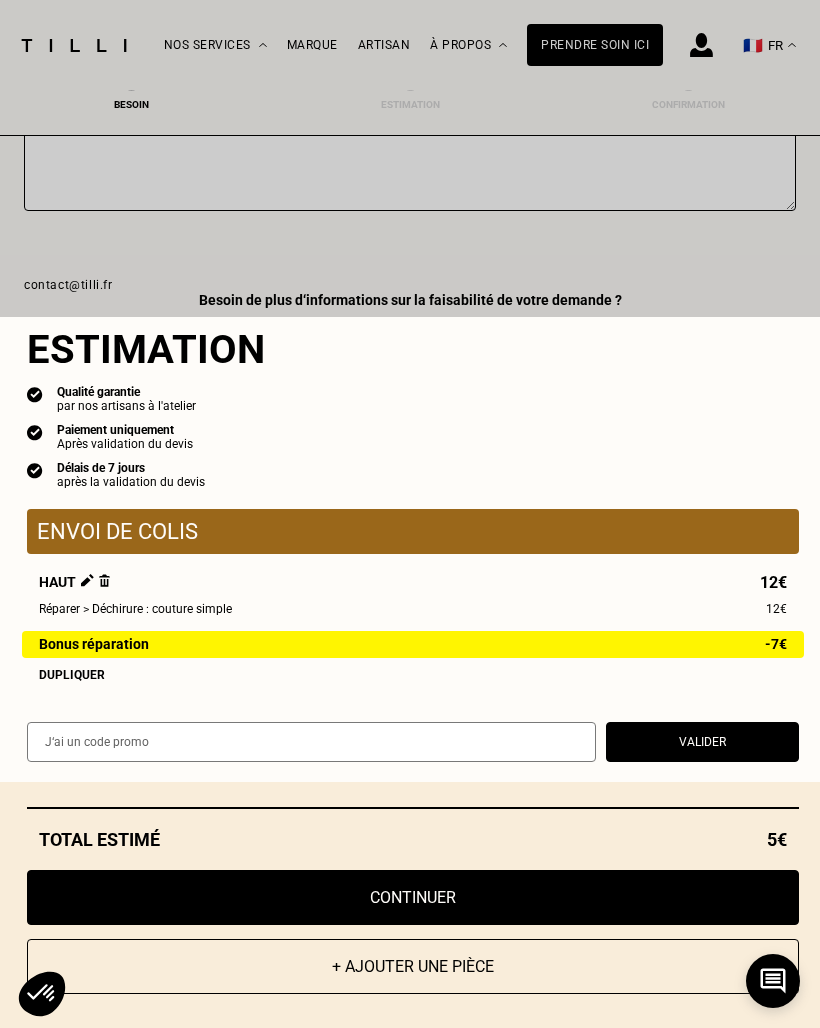 scroll, scrollTop: 22, scrollLeft: 0, axis: vertical 